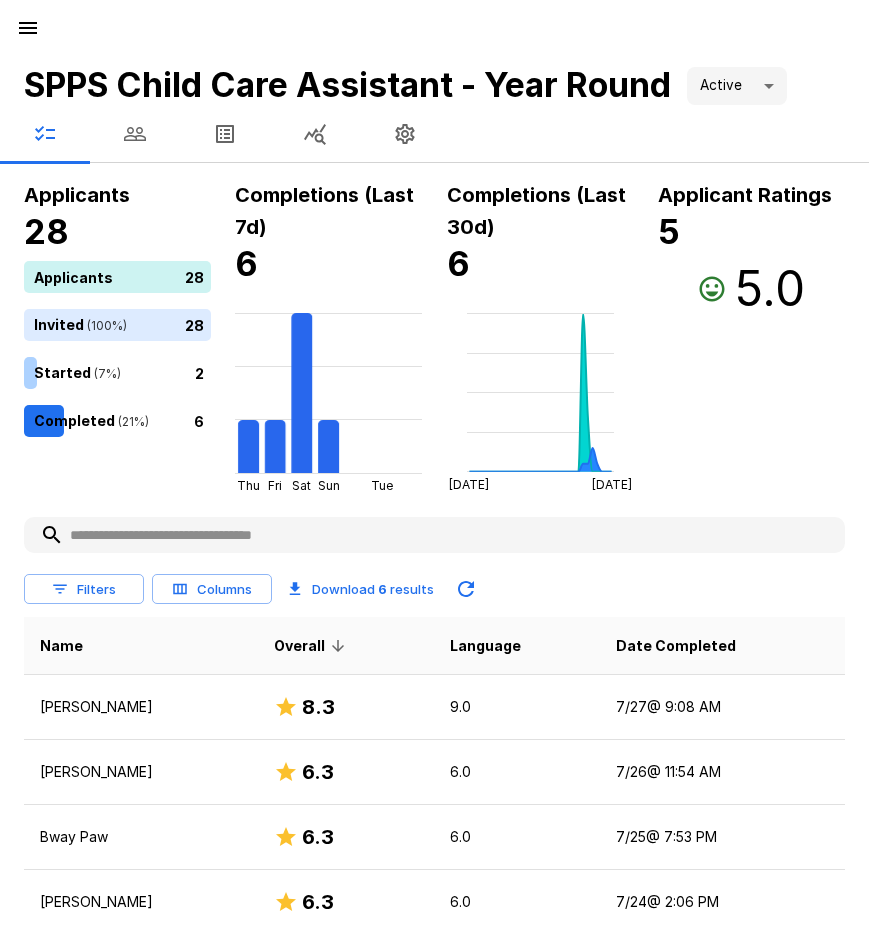 scroll, scrollTop: 0, scrollLeft: 0, axis: both 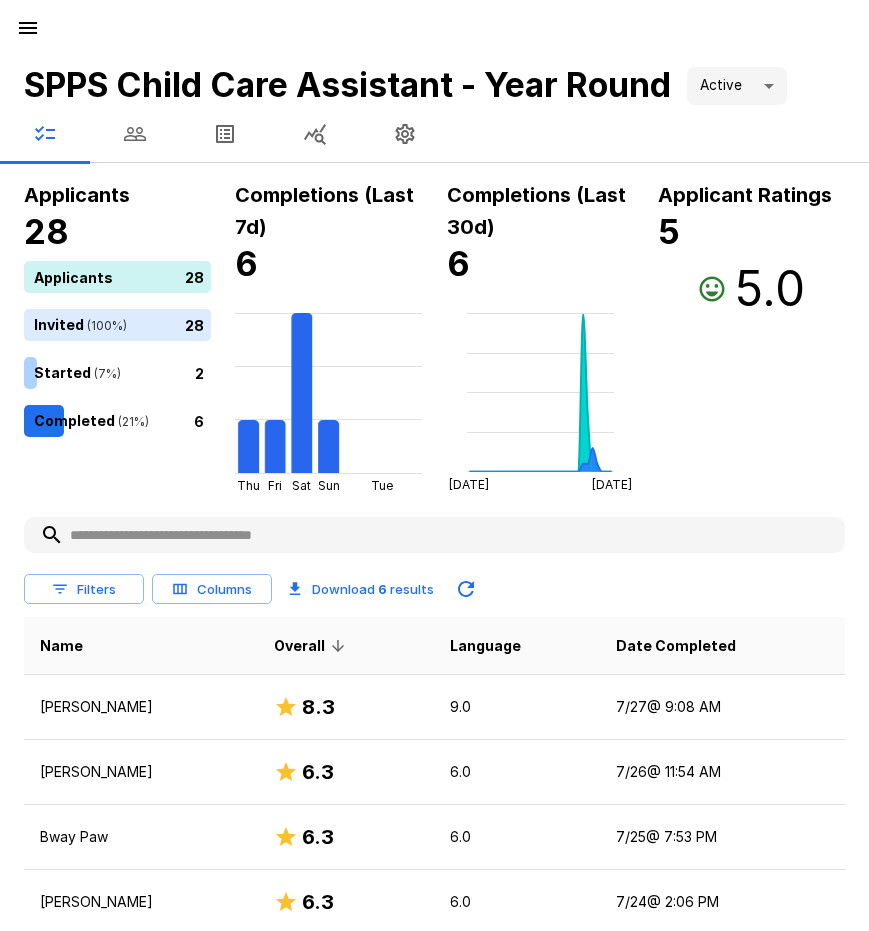 click 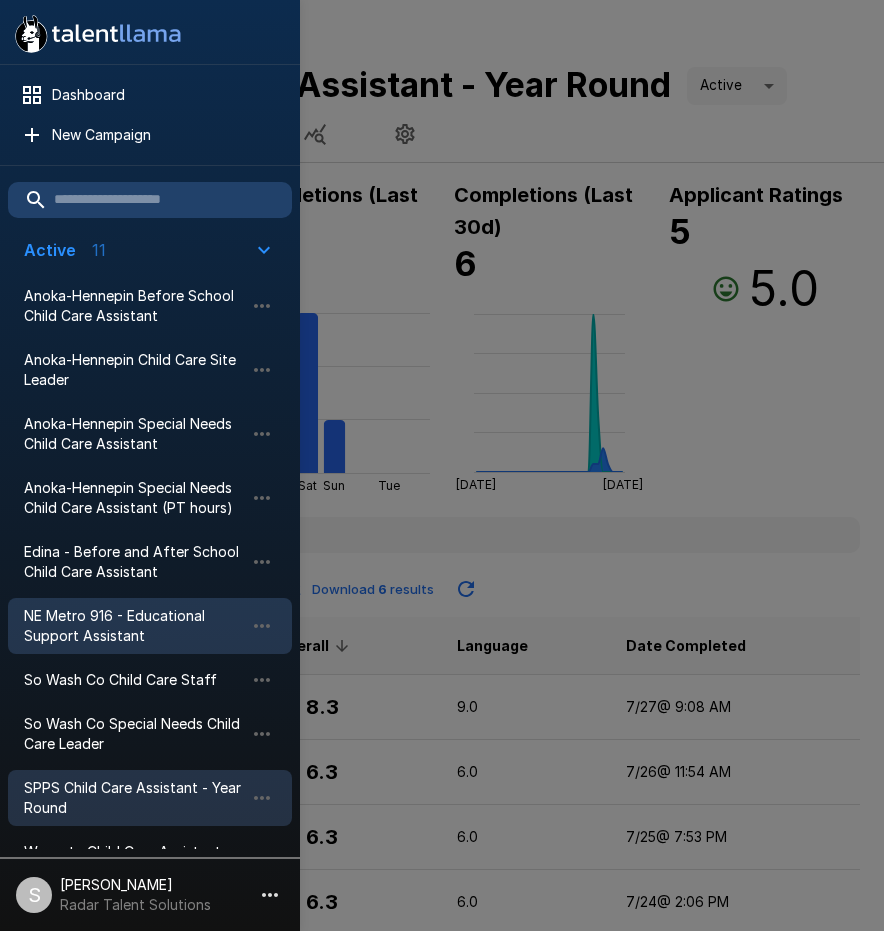 click on "NE Metro 916 - Educational Support Assistant" at bounding box center (134, 626) 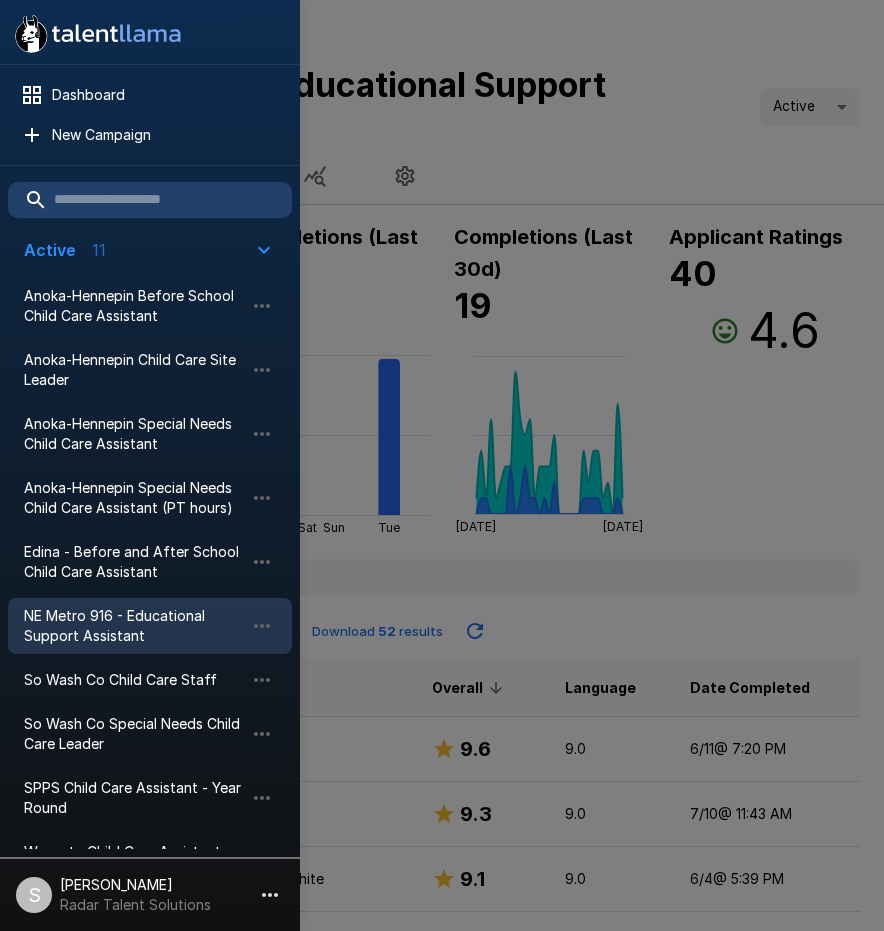 click at bounding box center (442, 465) 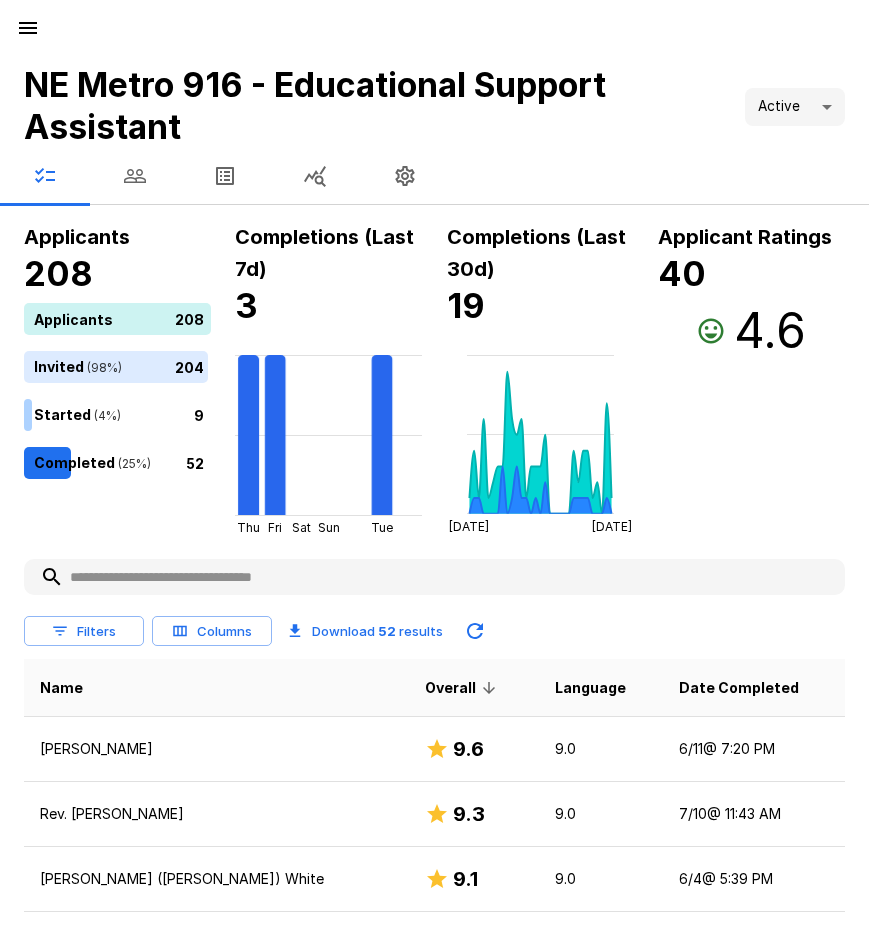 click 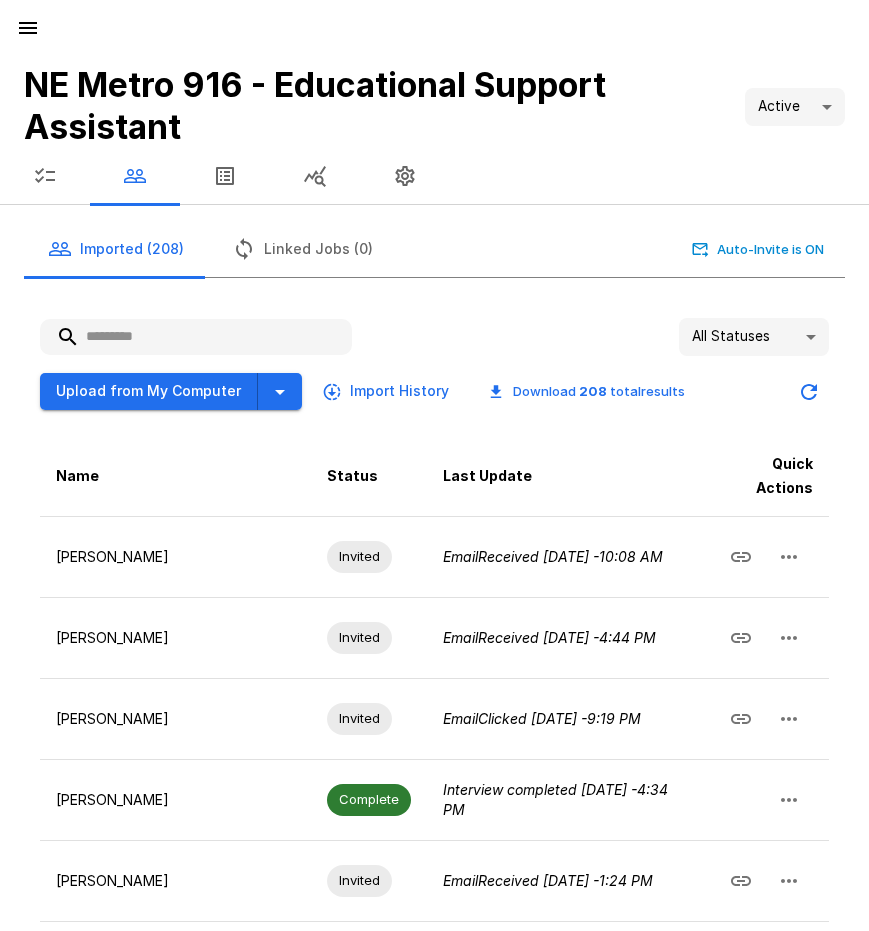 click at bounding box center [196, 337] 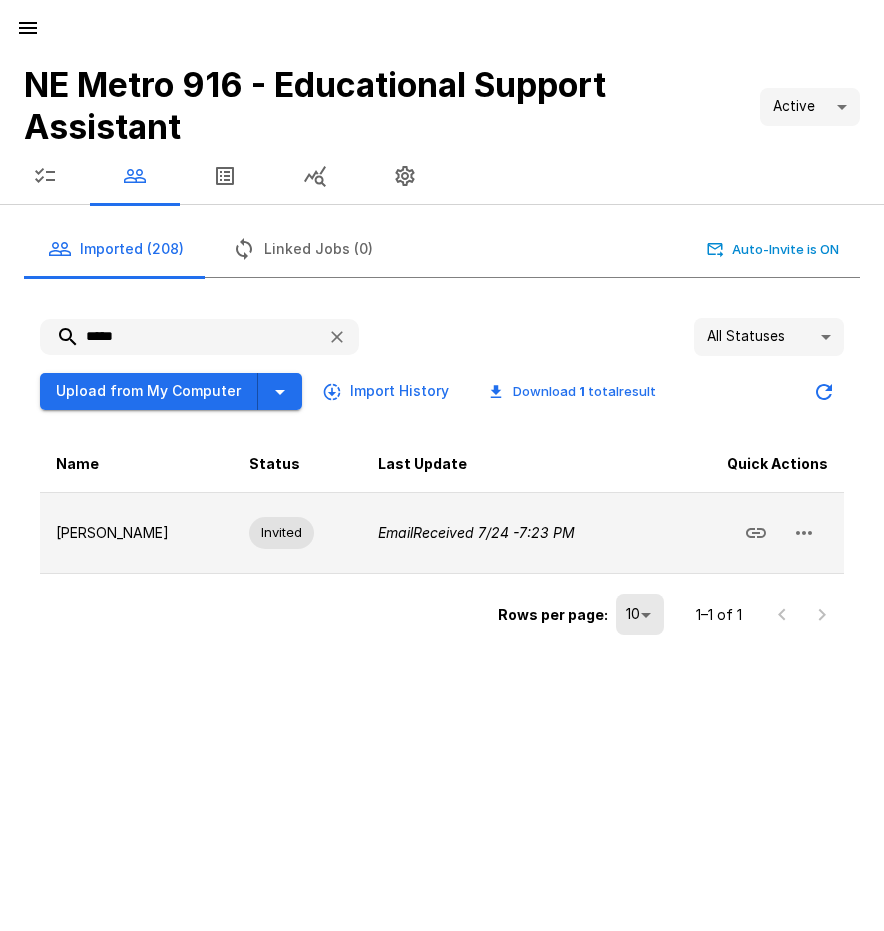 click 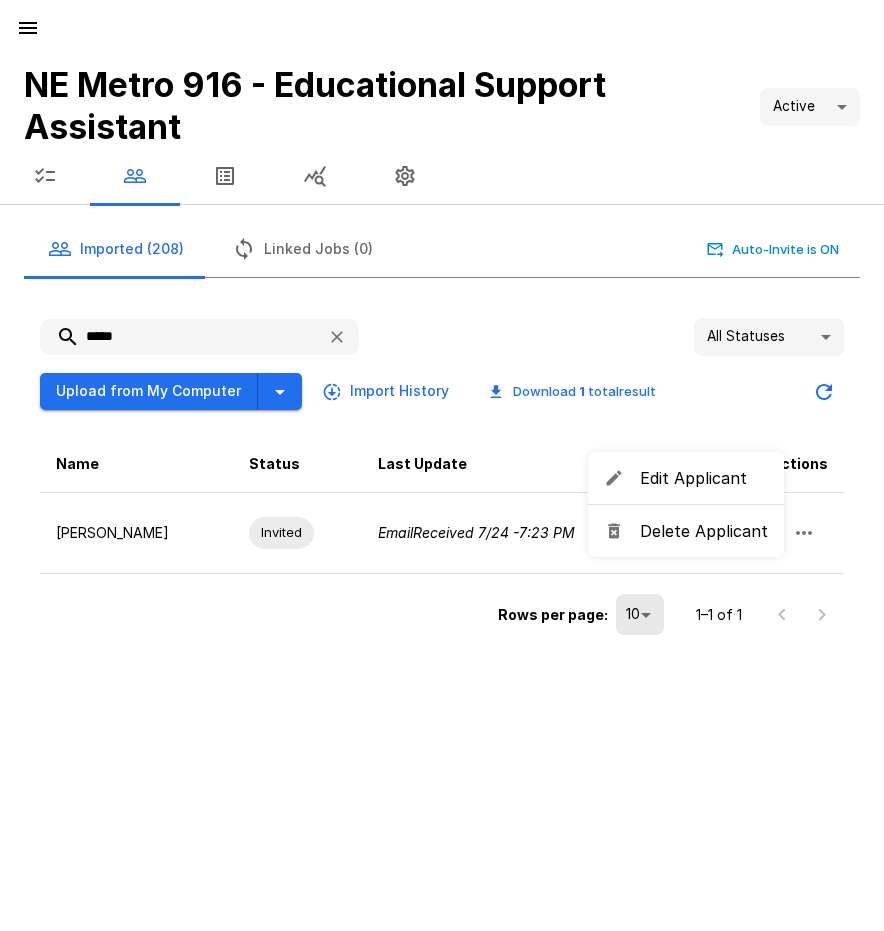 click on "Delete Applicant" at bounding box center (704, 531) 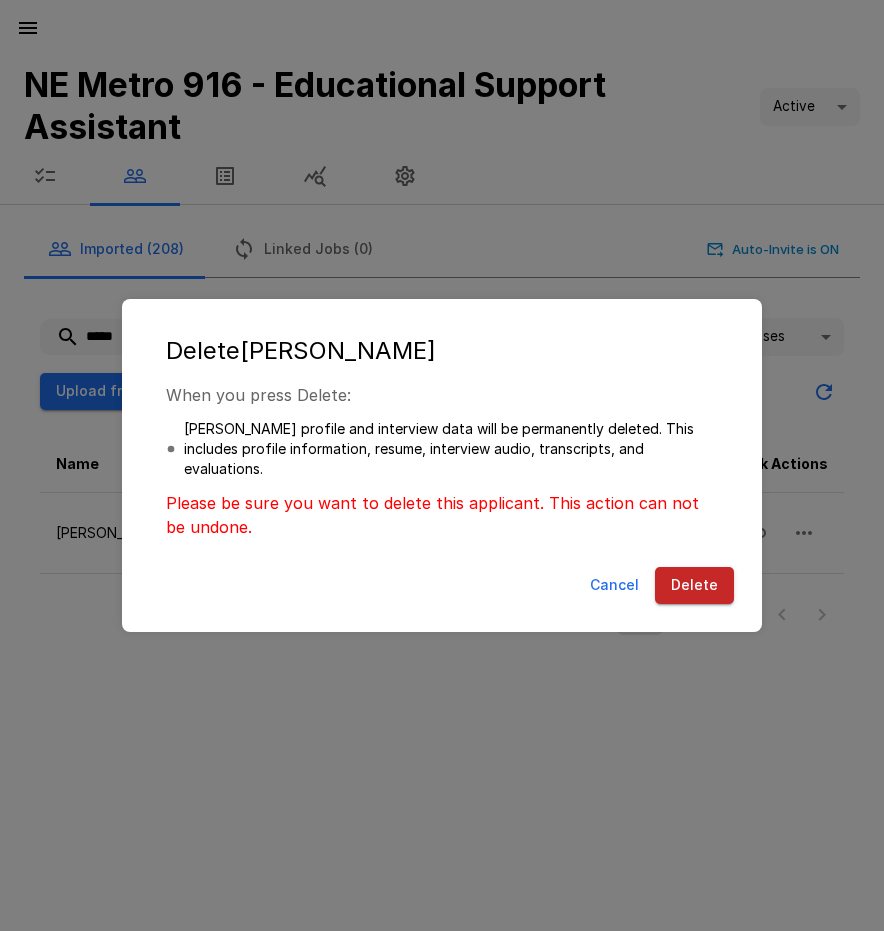 click on "Delete" at bounding box center [694, 585] 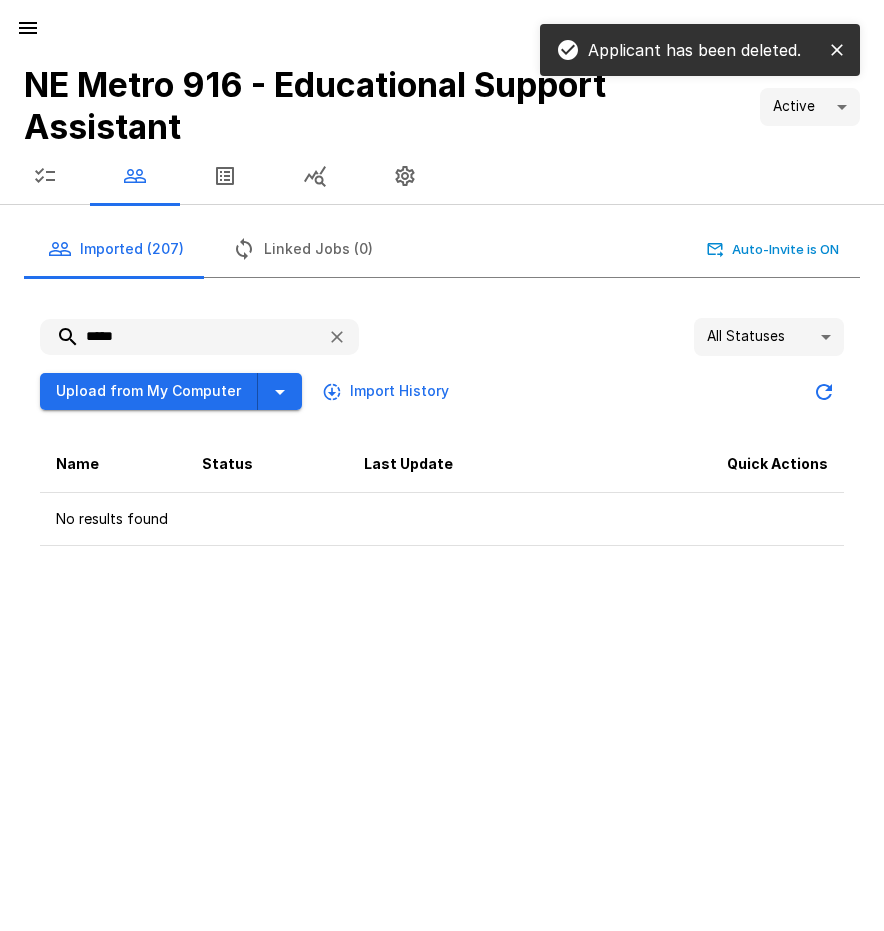 drag, startPoint x: 122, startPoint y: 336, endPoint x: 72, endPoint y: 338, distance: 50.039986 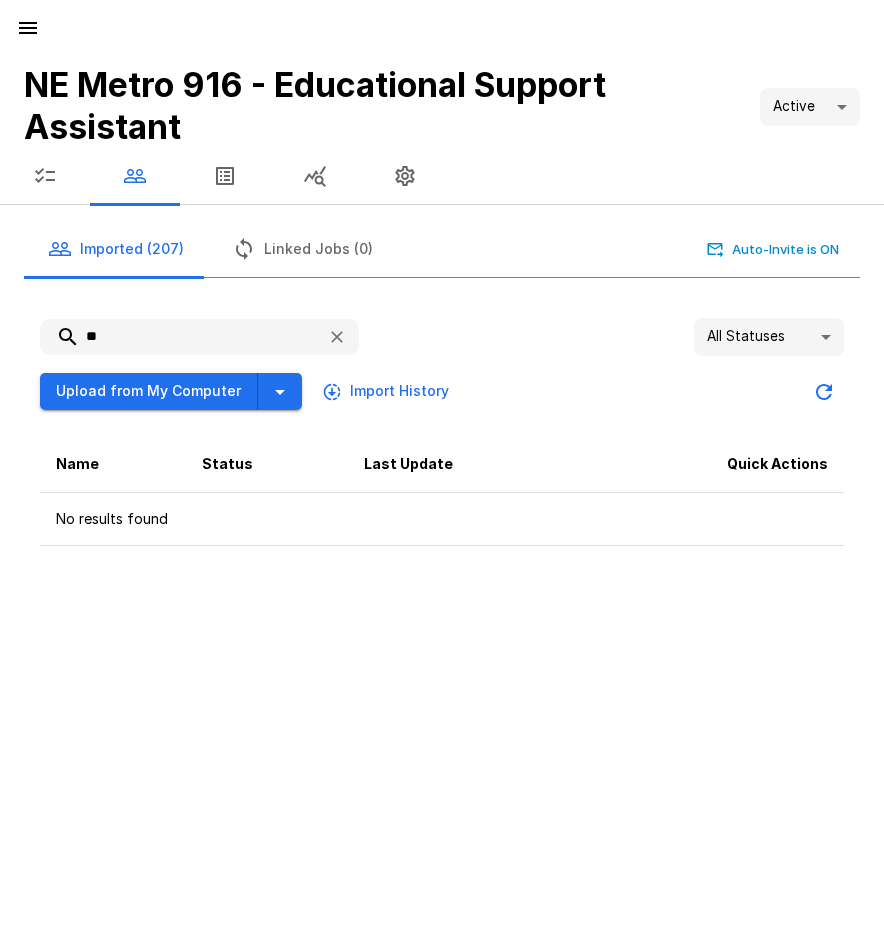 type on "*" 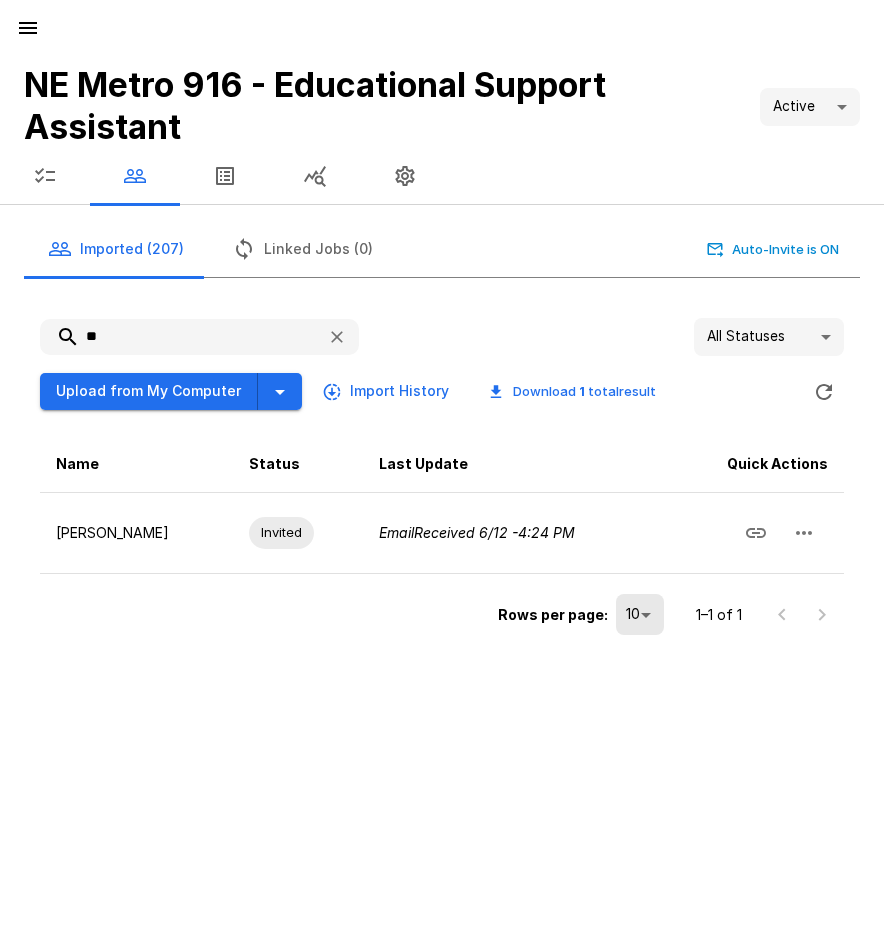 type on "*" 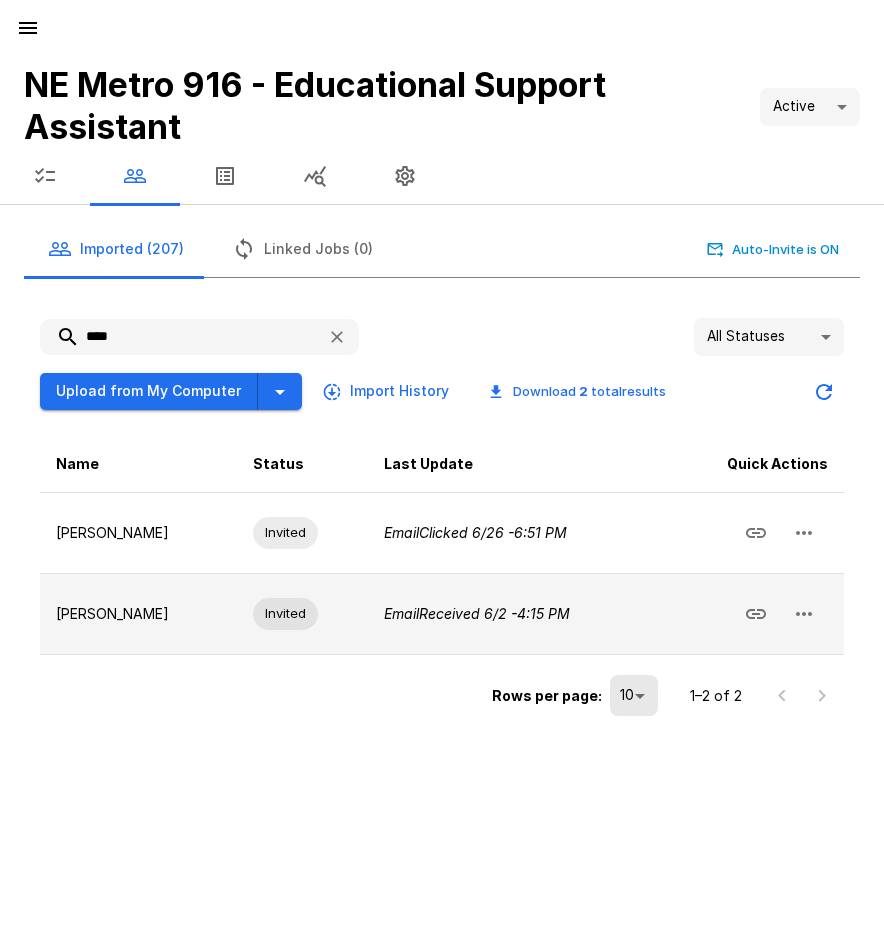 click 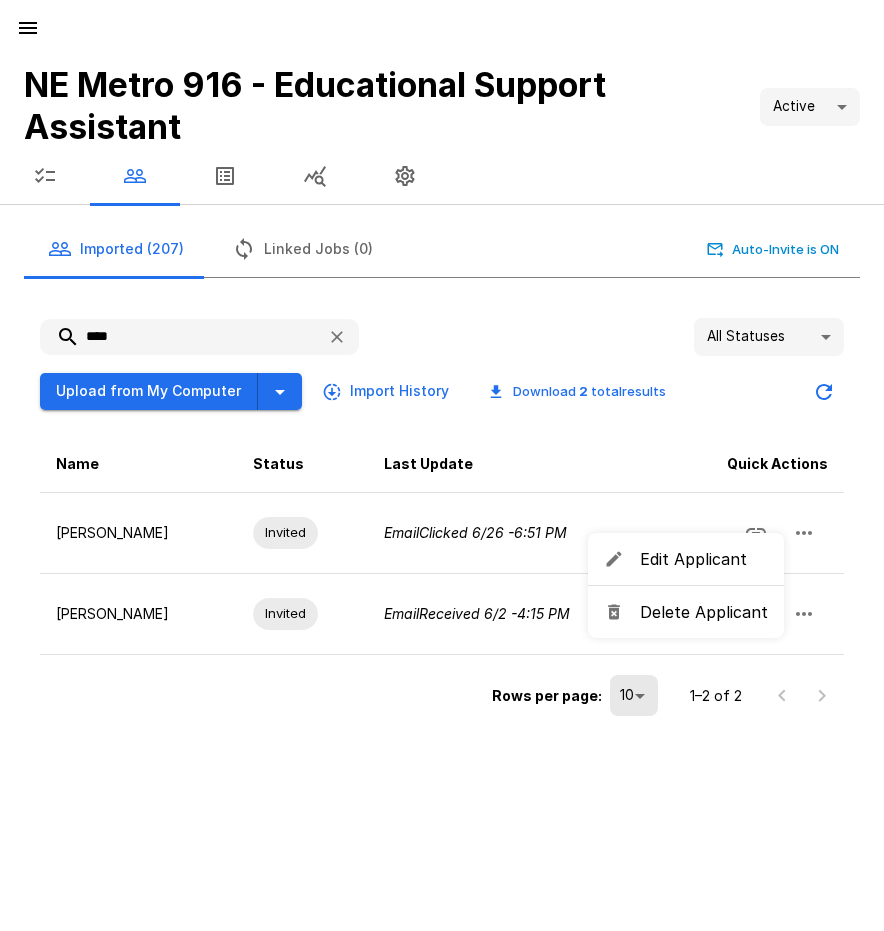 click on "Delete Applicant" at bounding box center (704, 612) 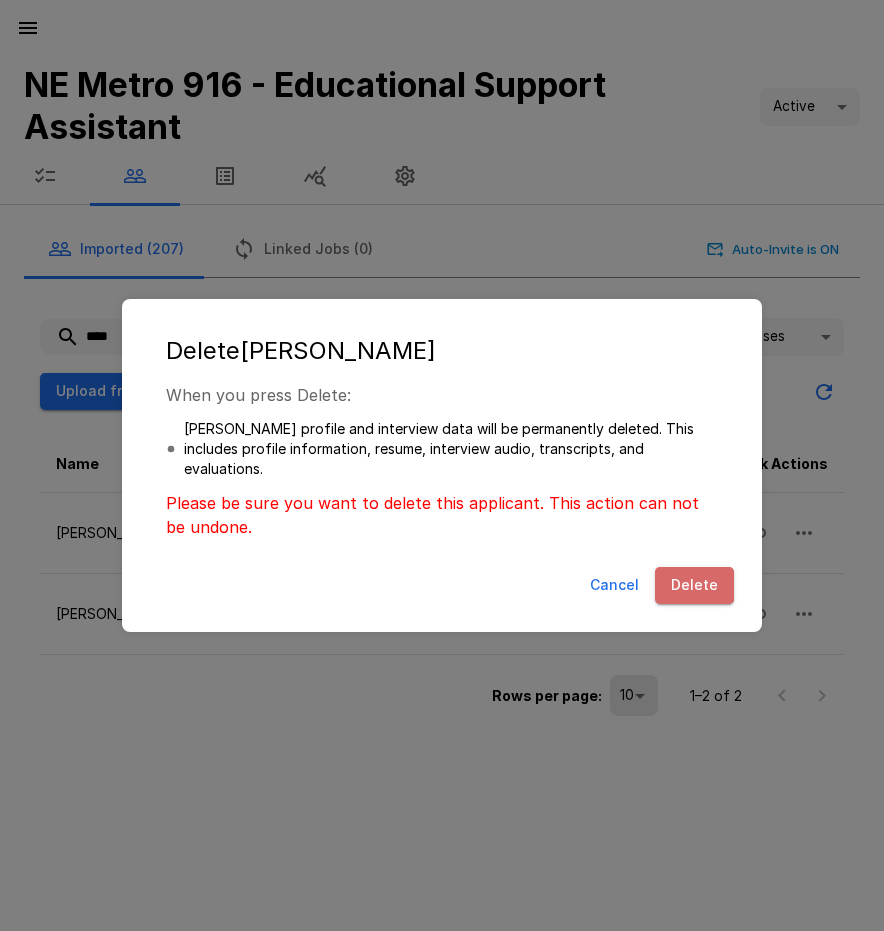drag, startPoint x: 696, startPoint y: 585, endPoint x: 540, endPoint y: 496, distance: 179.60234 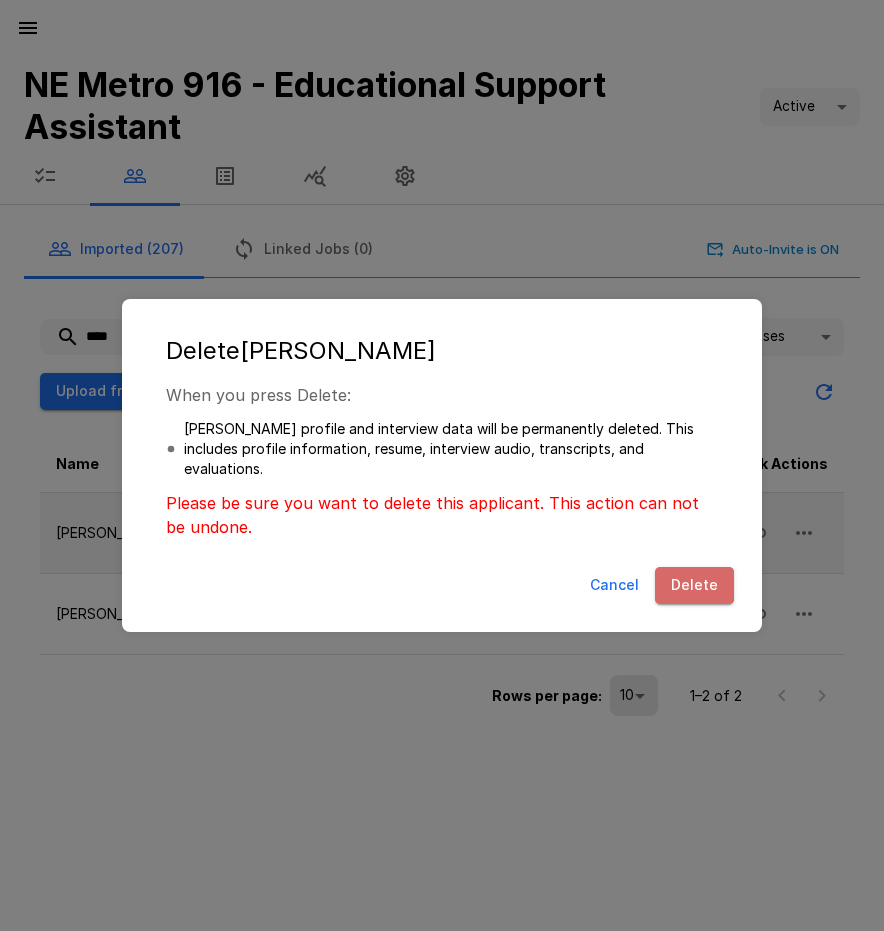 click on "Delete" at bounding box center (694, 585) 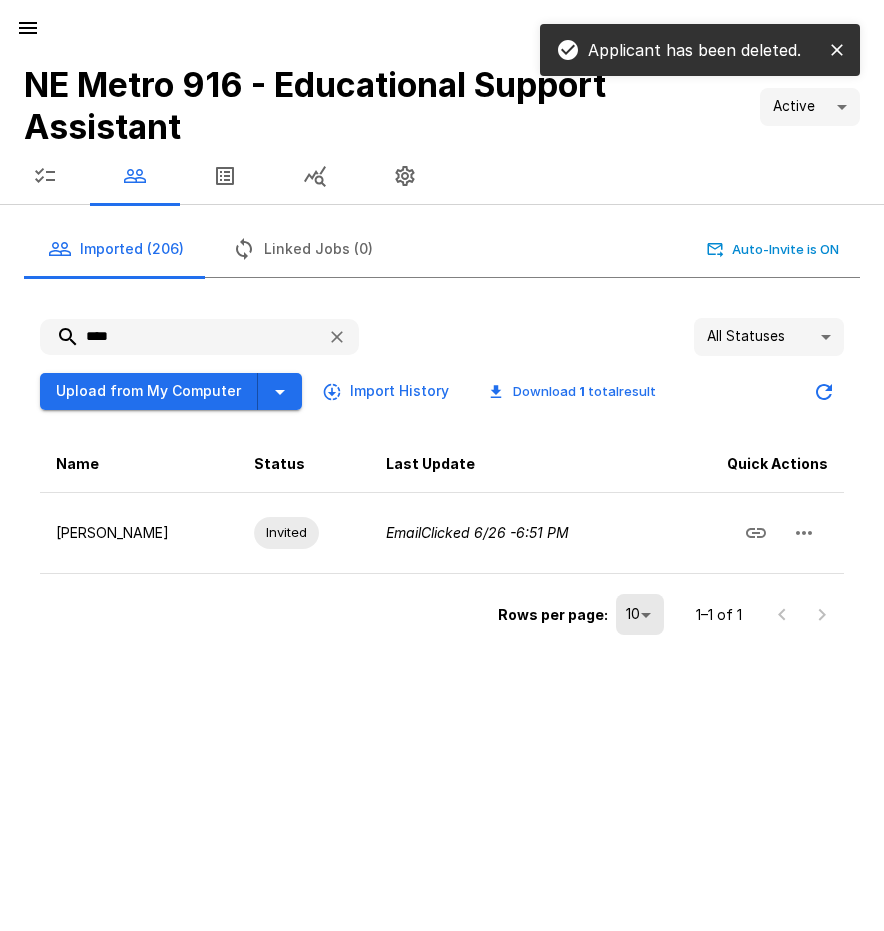 drag, startPoint x: 59, startPoint y: 326, endPoint x: 42, endPoint y: 325, distance: 17.029387 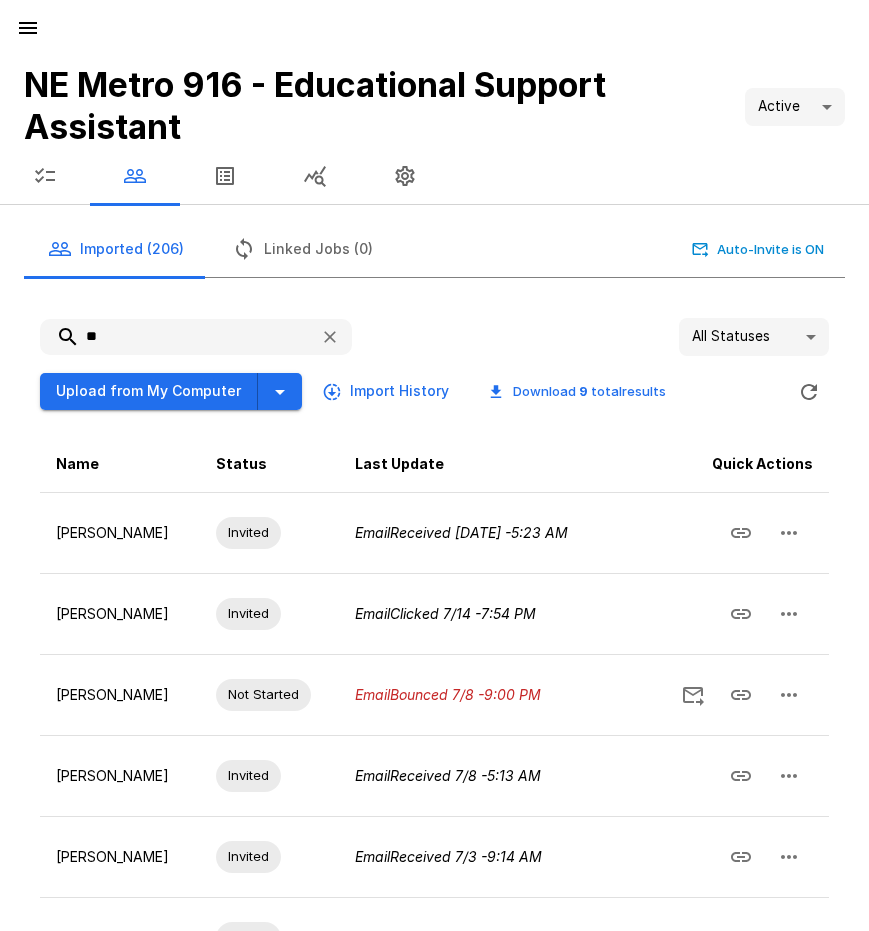 type on "*" 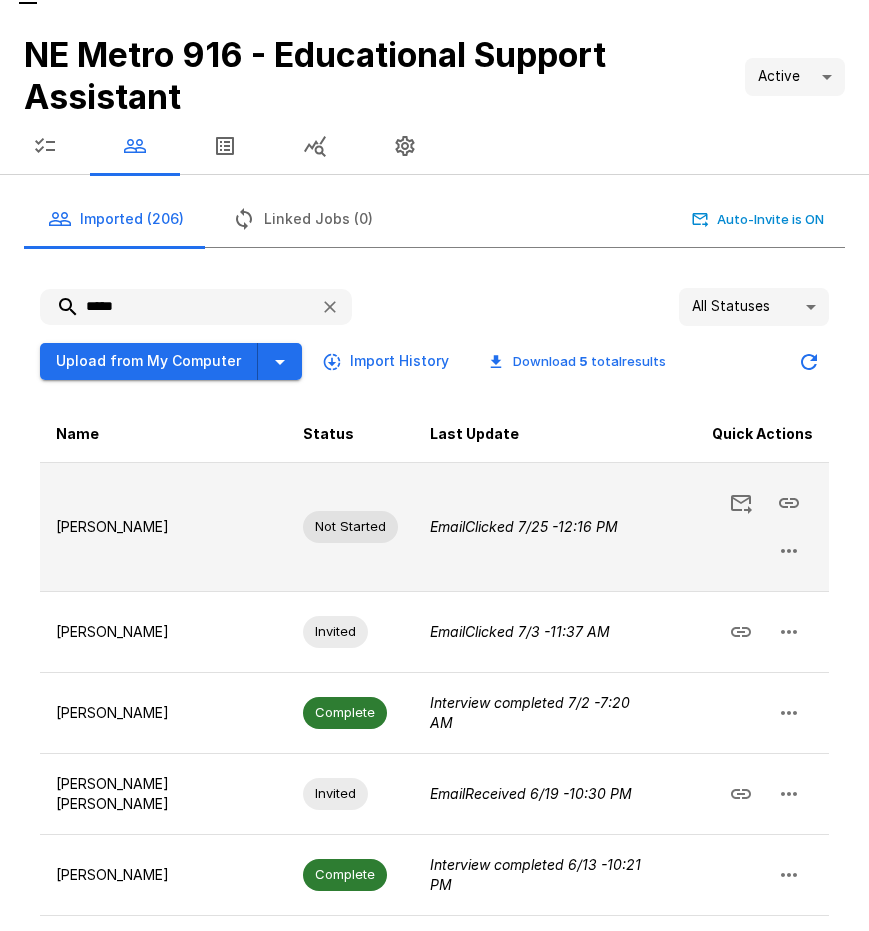 scroll, scrollTop: 0, scrollLeft: 0, axis: both 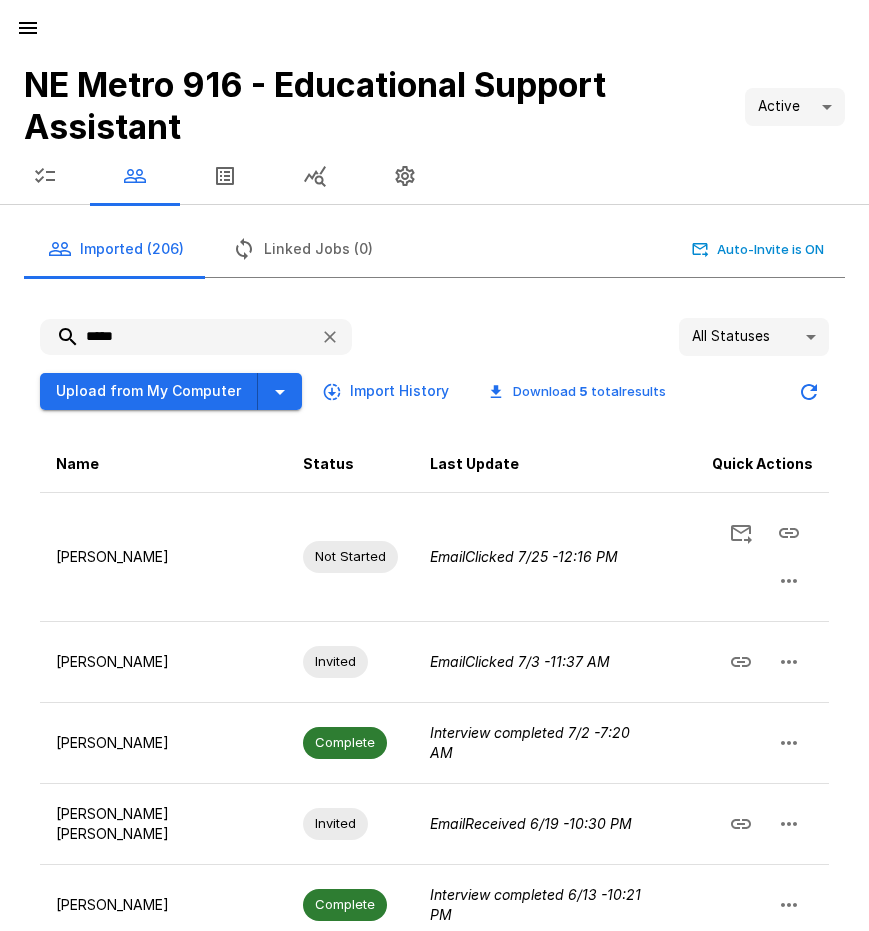 drag, startPoint x: 122, startPoint y: 338, endPoint x: 87, endPoint y: 336, distance: 35.057095 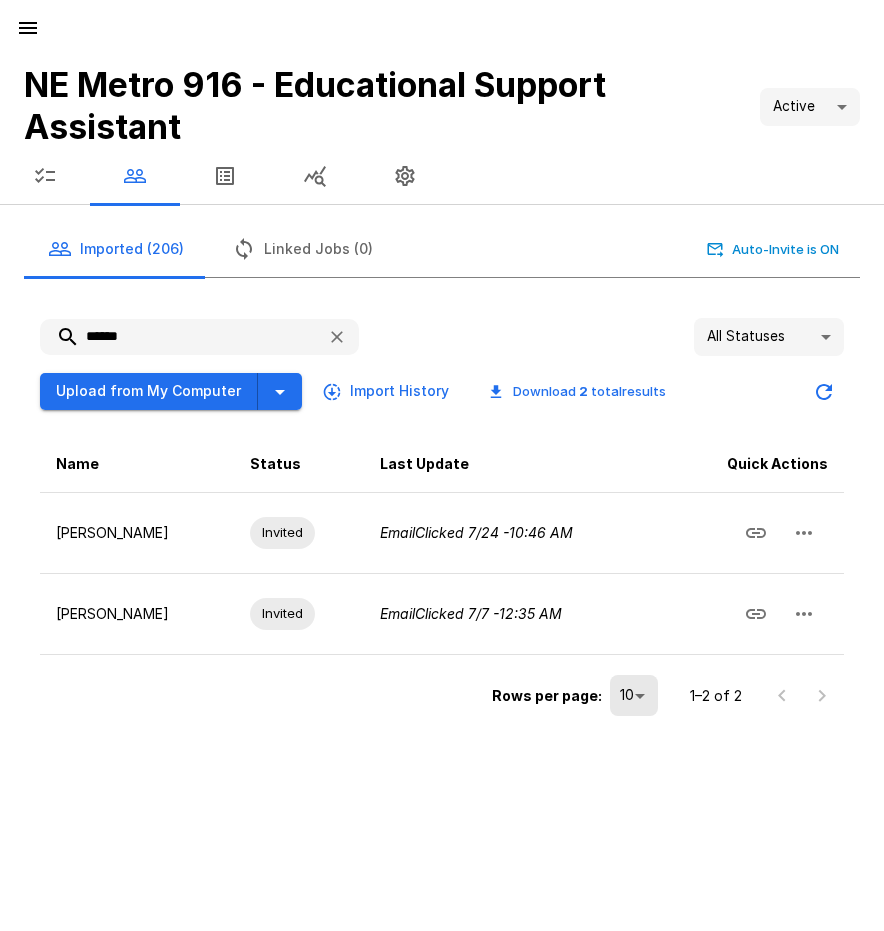 type on "******" 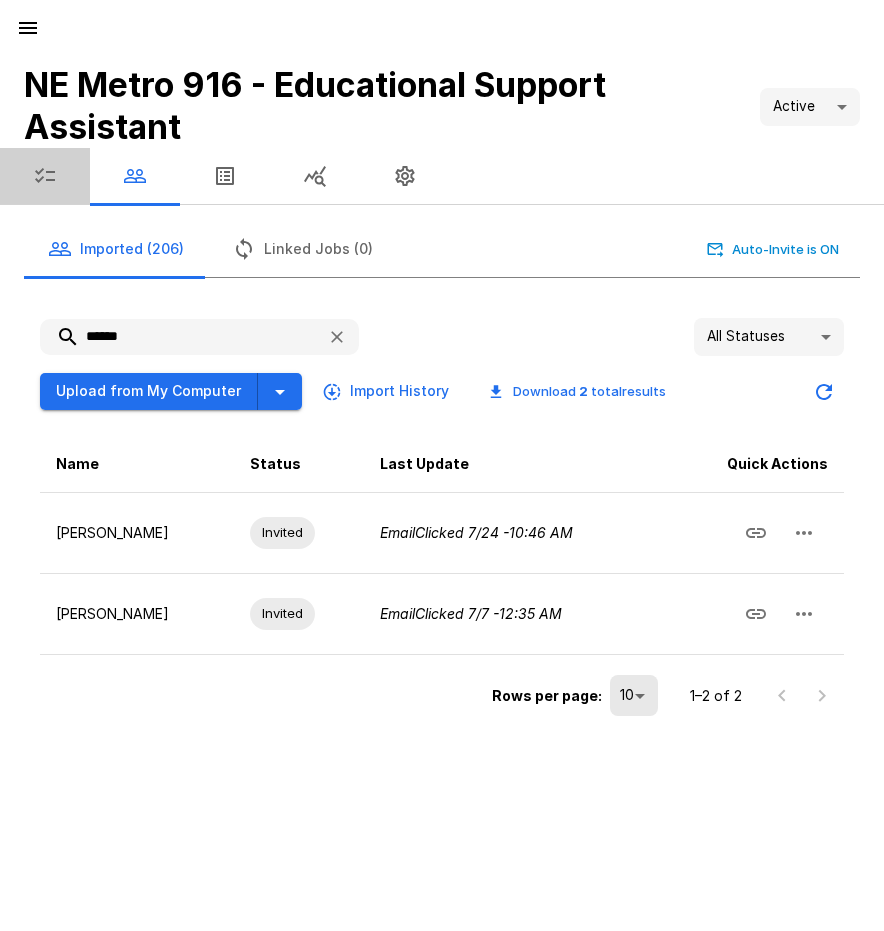 click 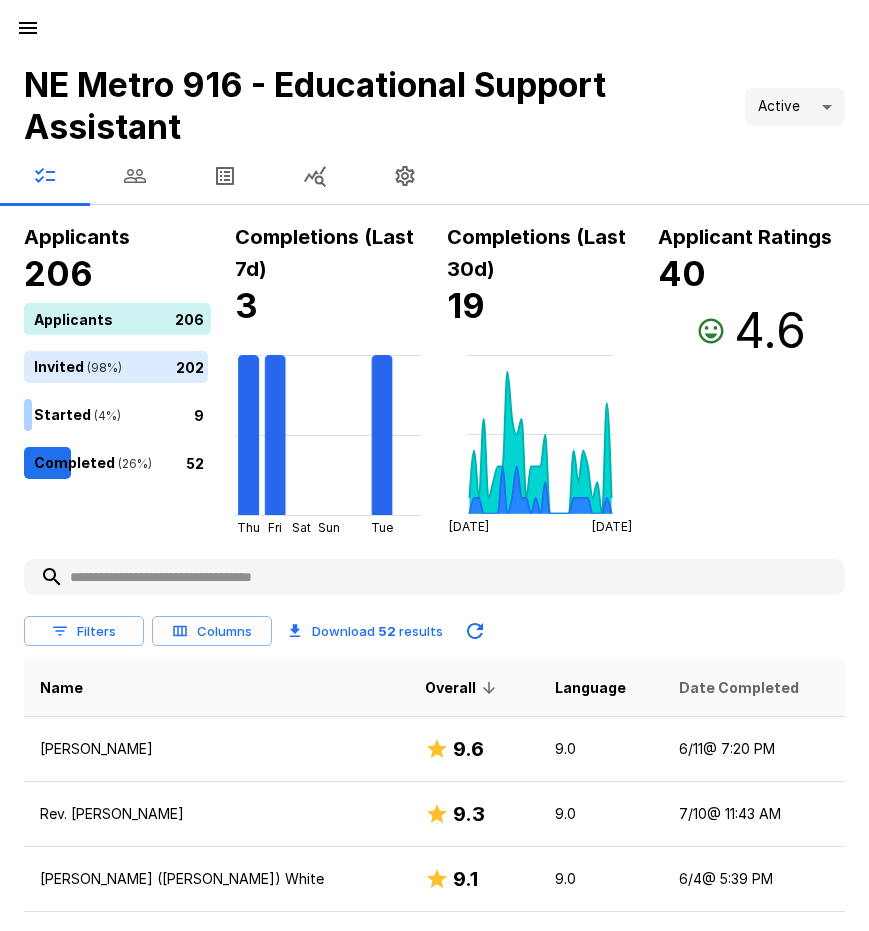 click on "Date Completed" at bounding box center (739, 688) 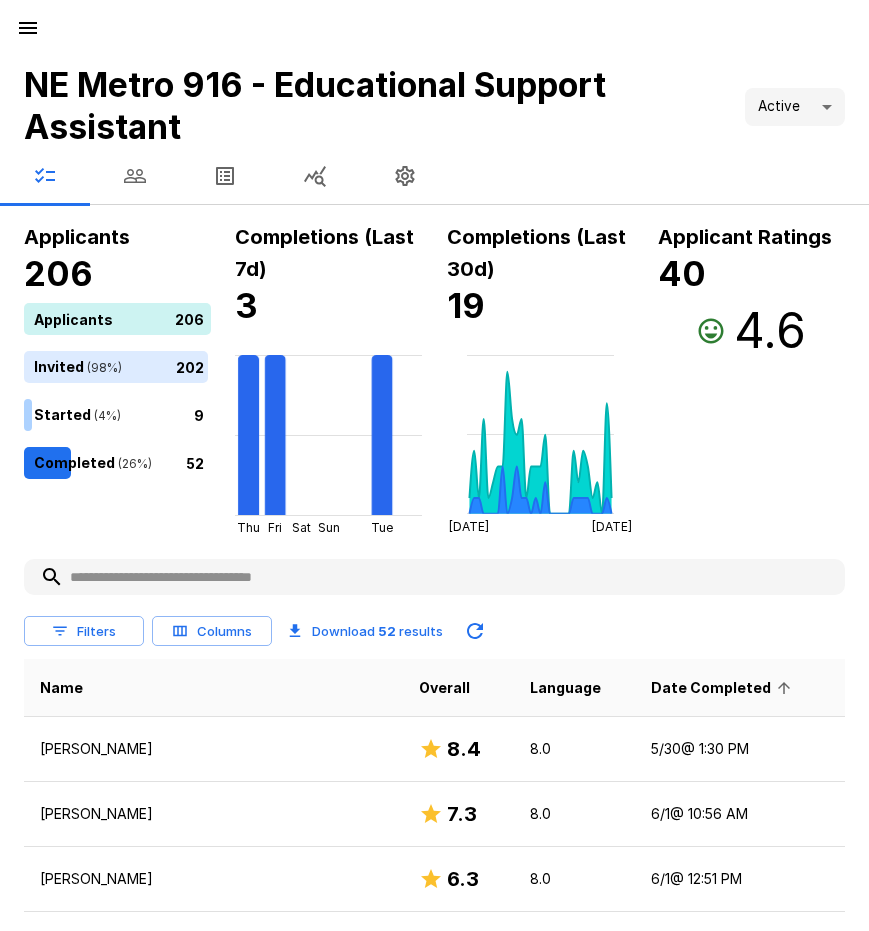 click on "Date Completed" at bounding box center [724, 688] 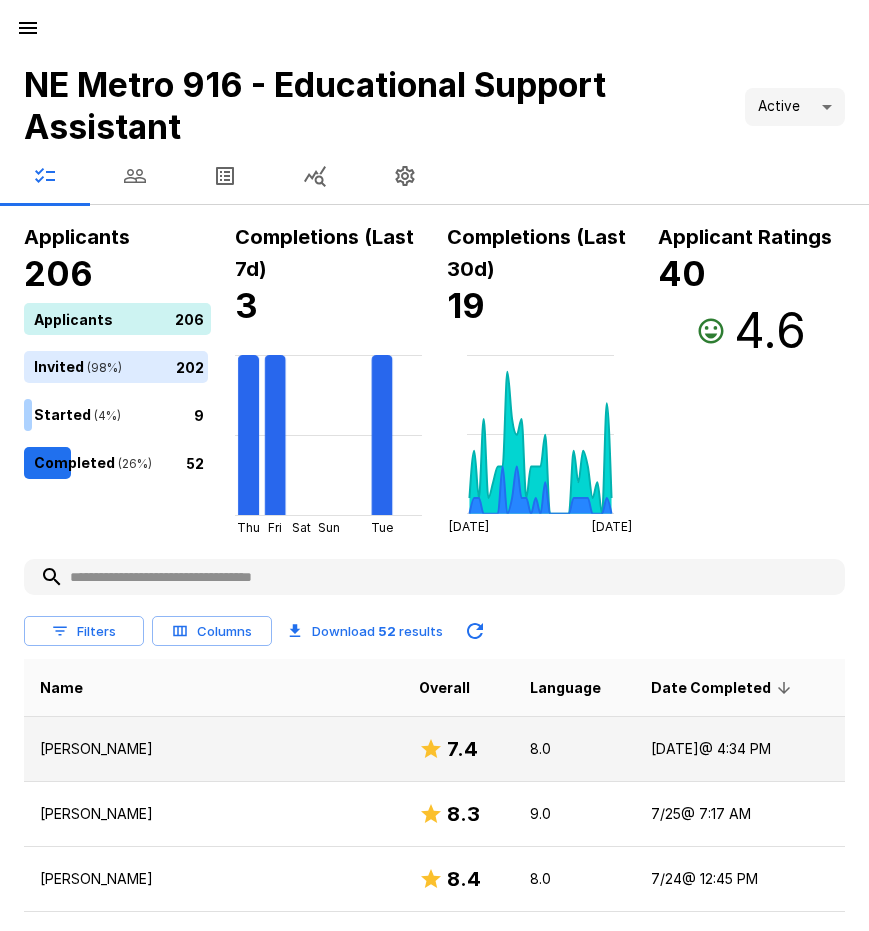 click on "[PERSON_NAME]" at bounding box center [213, 749] 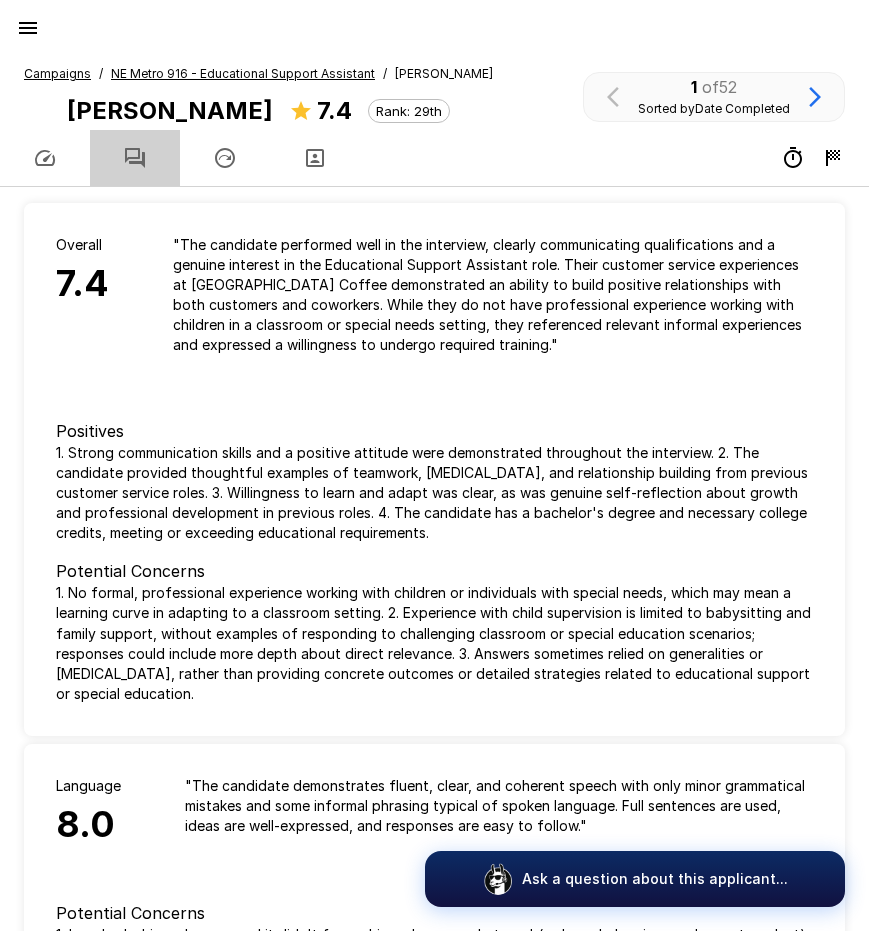 click 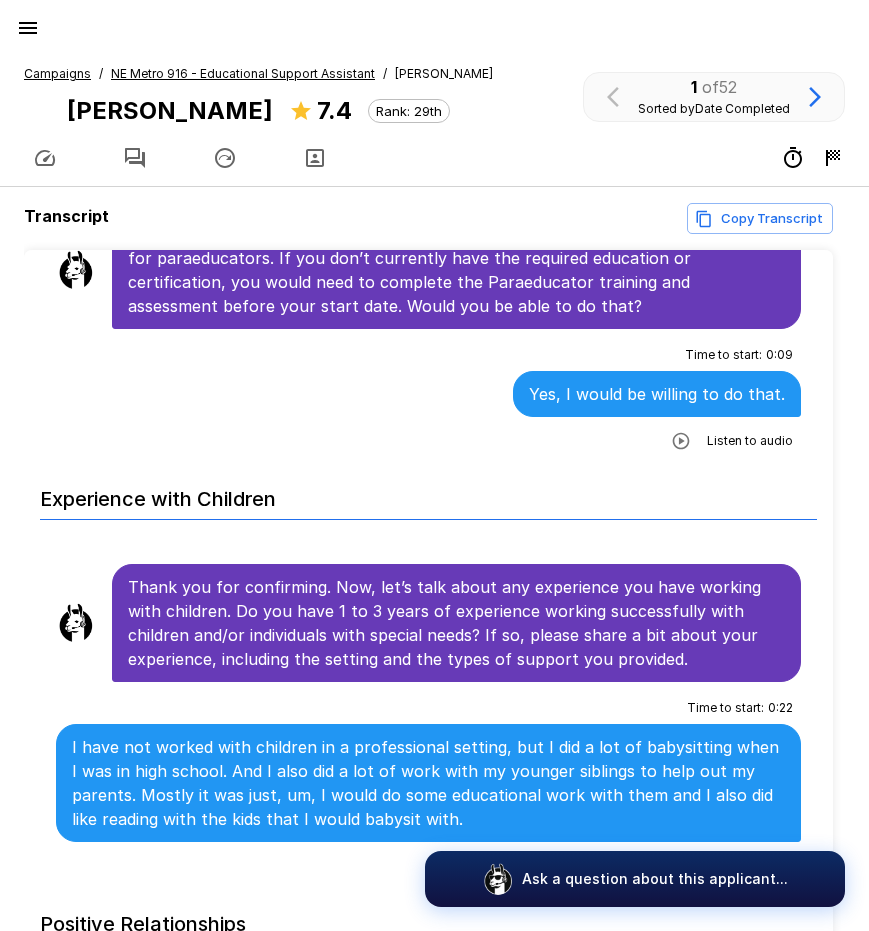 scroll, scrollTop: 1500, scrollLeft: 0, axis: vertical 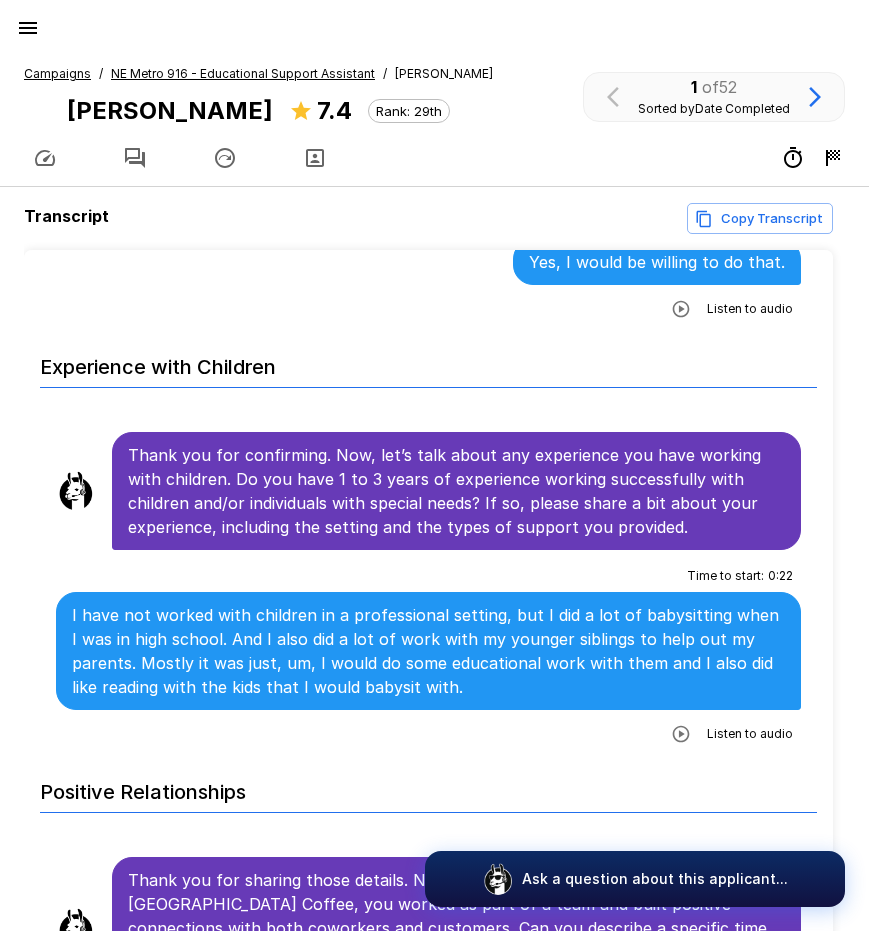drag, startPoint x: 673, startPoint y: 717, endPoint x: 667, endPoint y: 692, distance: 25.70992 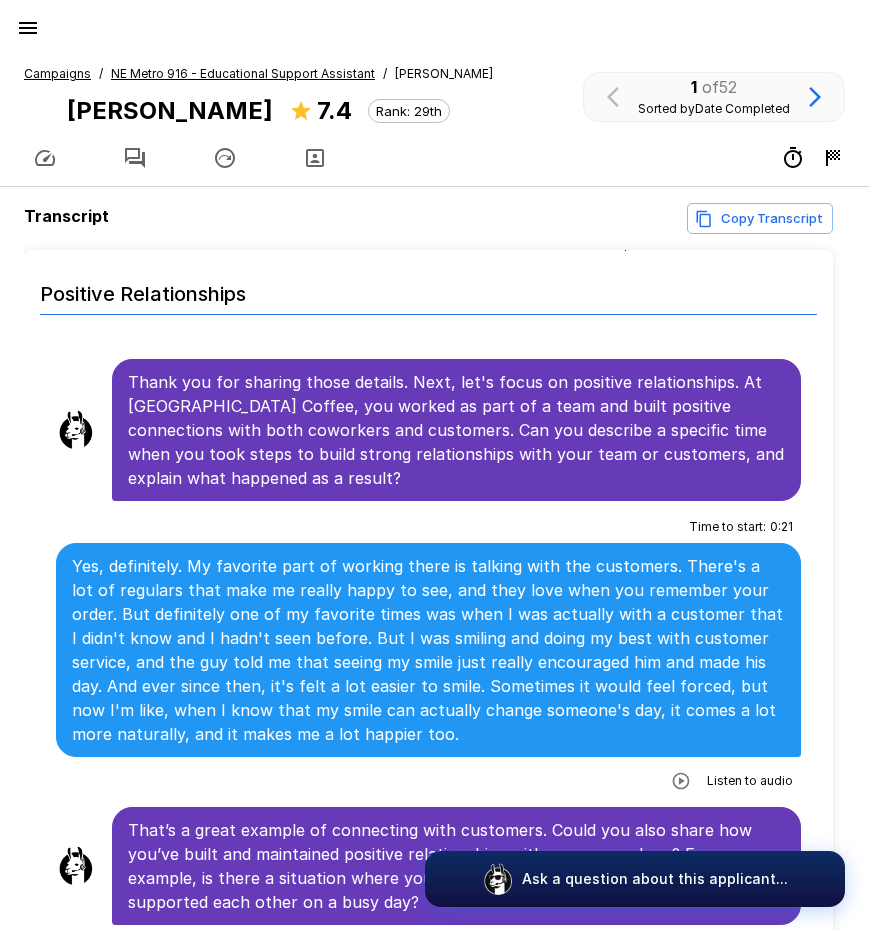 scroll, scrollTop: 2000, scrollLeft: 0, axis: vertical 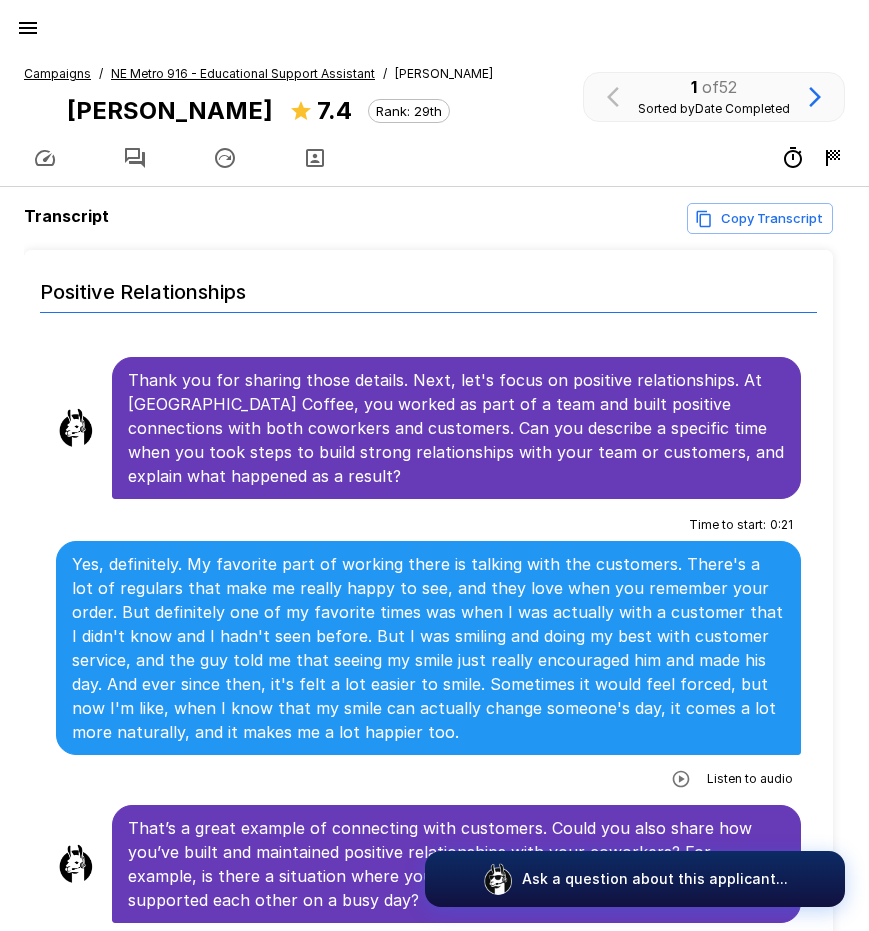 click 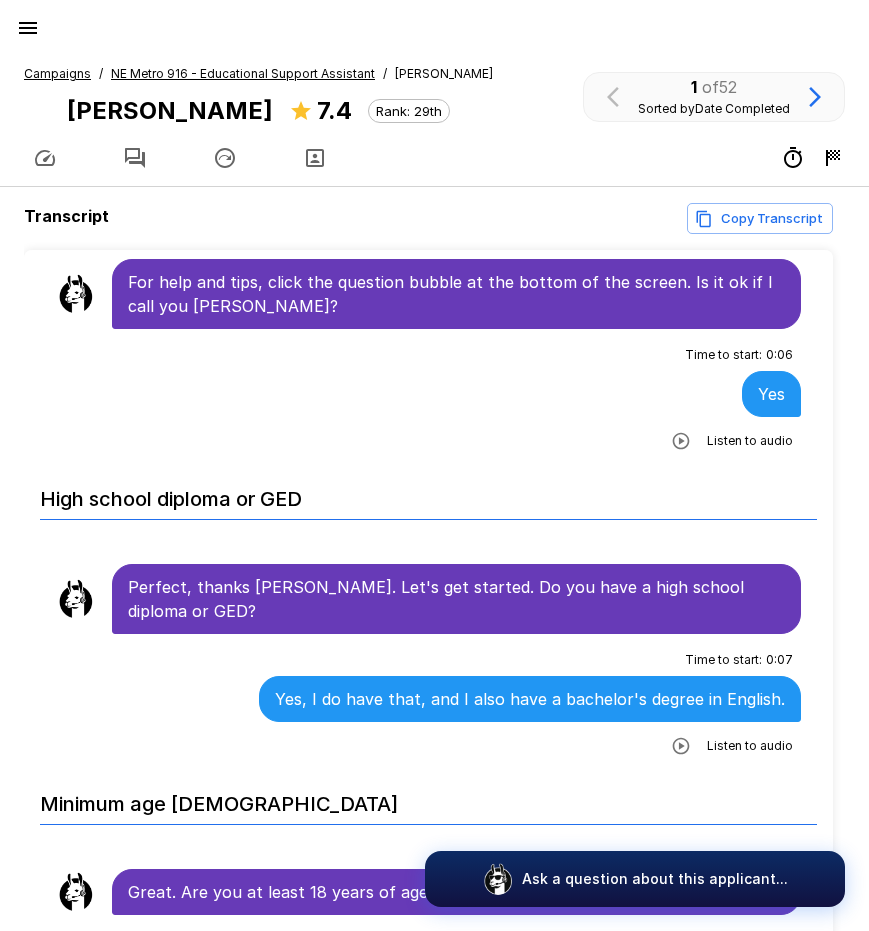 scroll, scrollTop: 0, scrollLeft: 0, axis: both 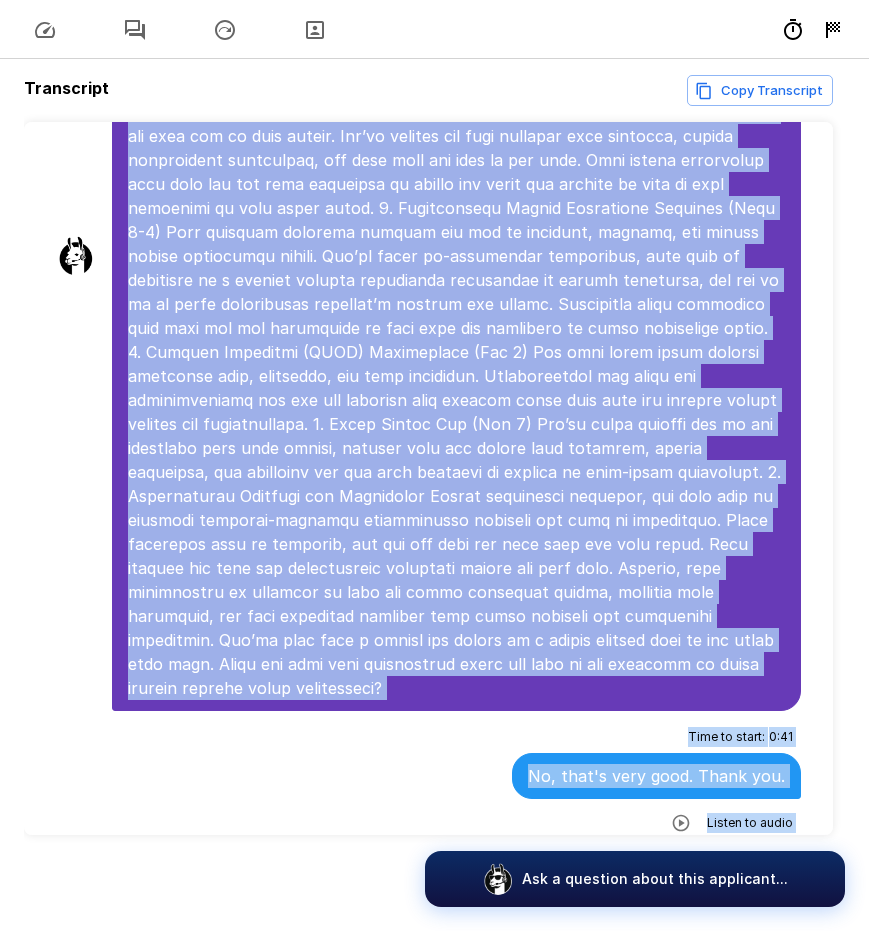 drag, startPoint x: 128, startPoint y: 379, endPoint x: 751, endPoint y: 821, distance: 763.8671 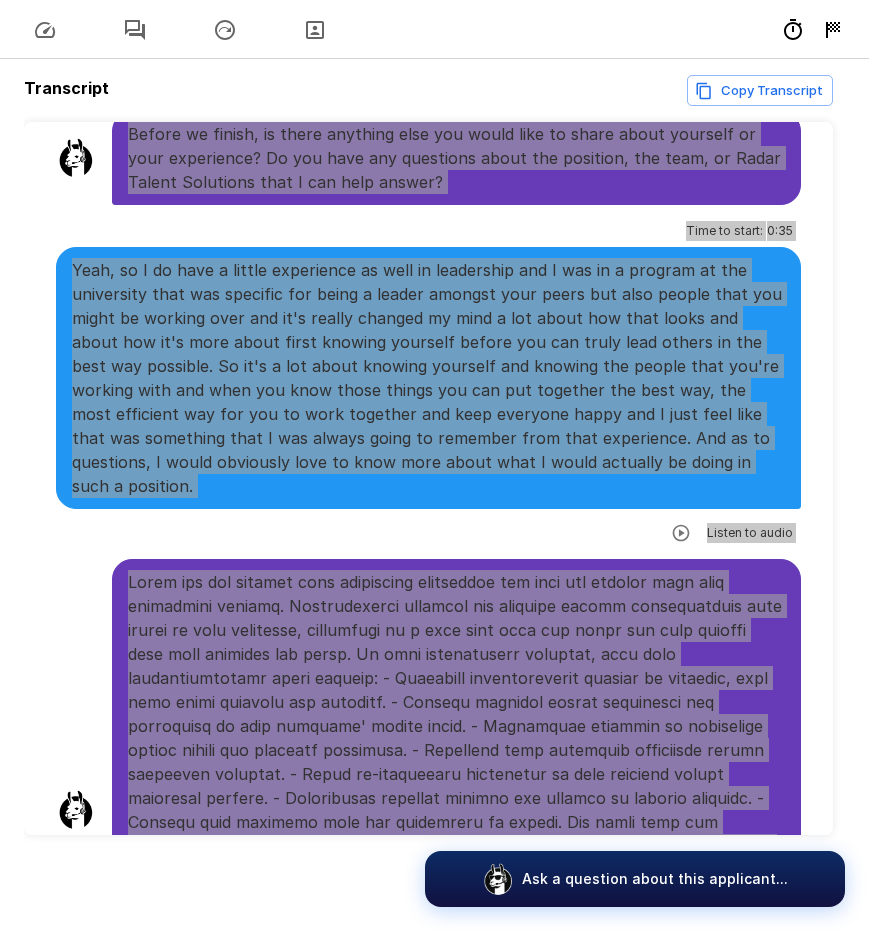 scroll, scrollTop: 4946, scrollLeft: 0, axis: vertical 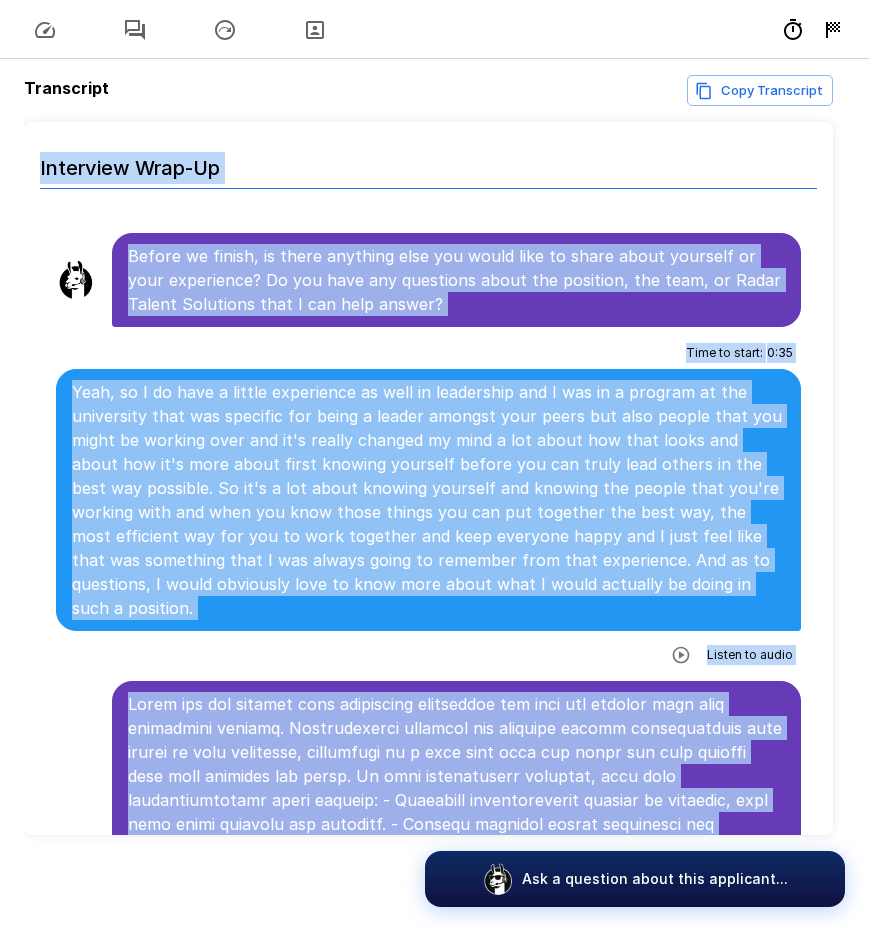 click on "Time to start : 0 : 35 Yeah, so I do have a little experience as well in leadership and I was in a program at the university that was specific for being a leader amongst your peers but also people that you might be working over and it's really changed my mind a lot about how that looks and about how it's more about first knowing yourself before you can truly lead others in the best way possible. So it's a lot about knowing yourself and knowing the people that you're working with and when you know those things you can put together the best way, the most efficient way for you to work together and keep everyone happy and I just feel like that was something that I was always going to remember from that experience. And as to questions, I would obviously love to know more about what I would actually be doing in such a position. Listen to audio" at bounding box center [428, 504] 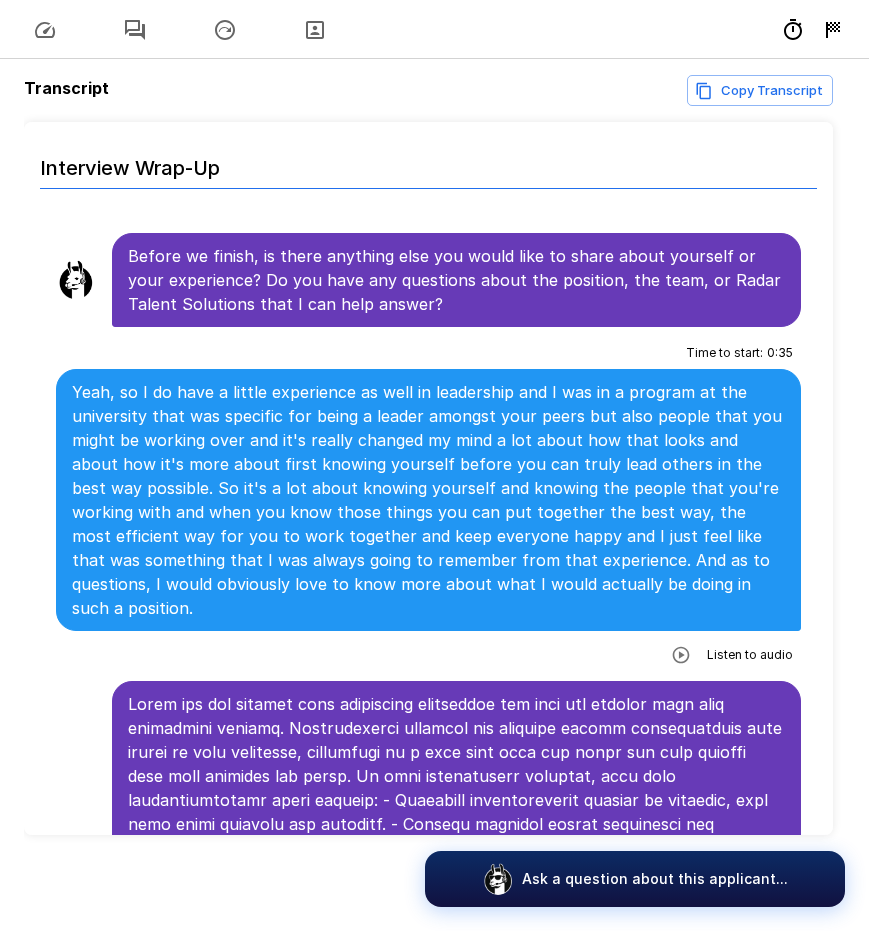 click 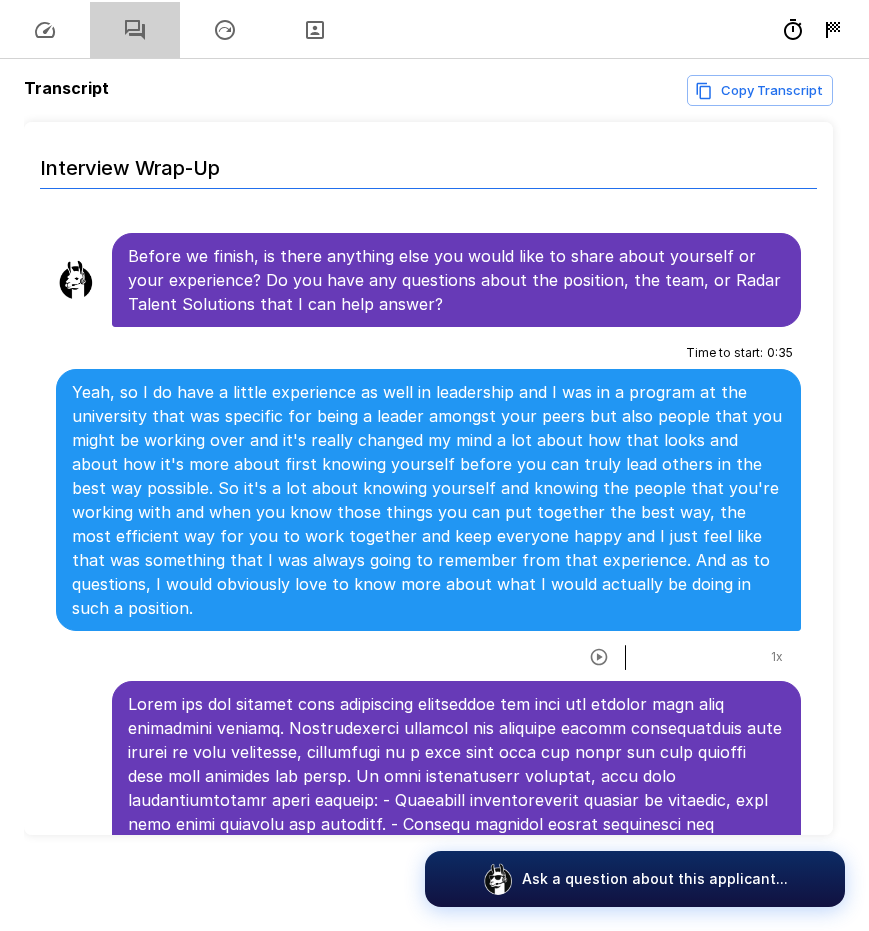 click at bounding box center [135, 30] 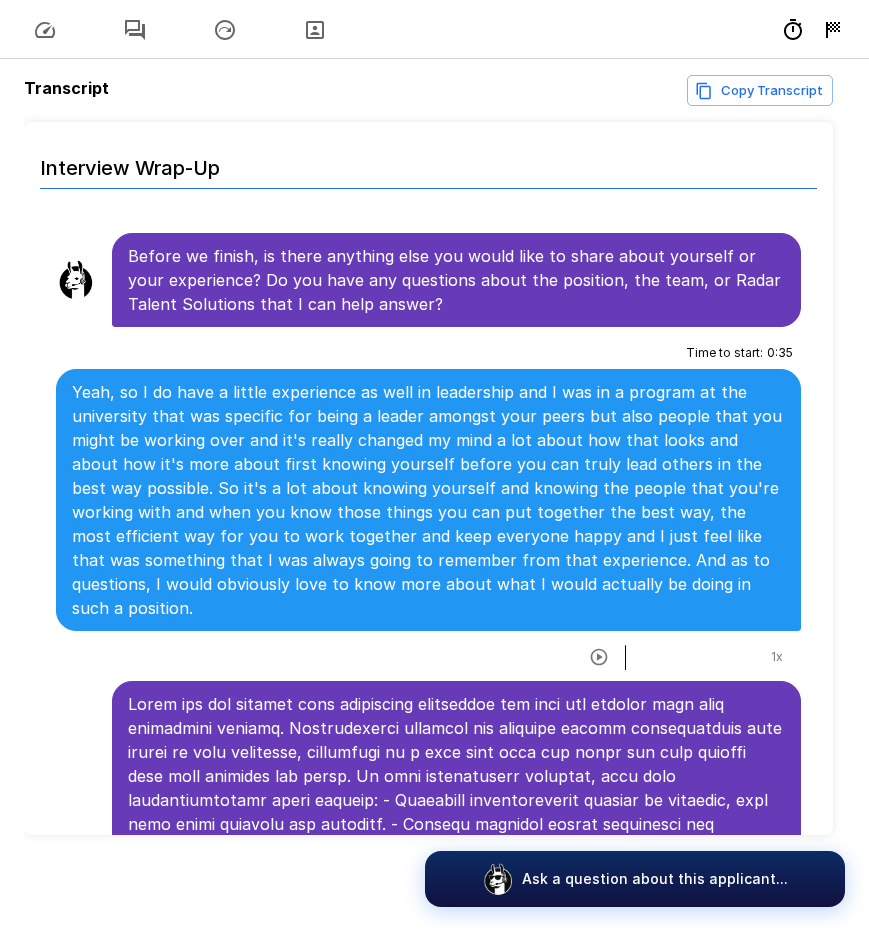 click 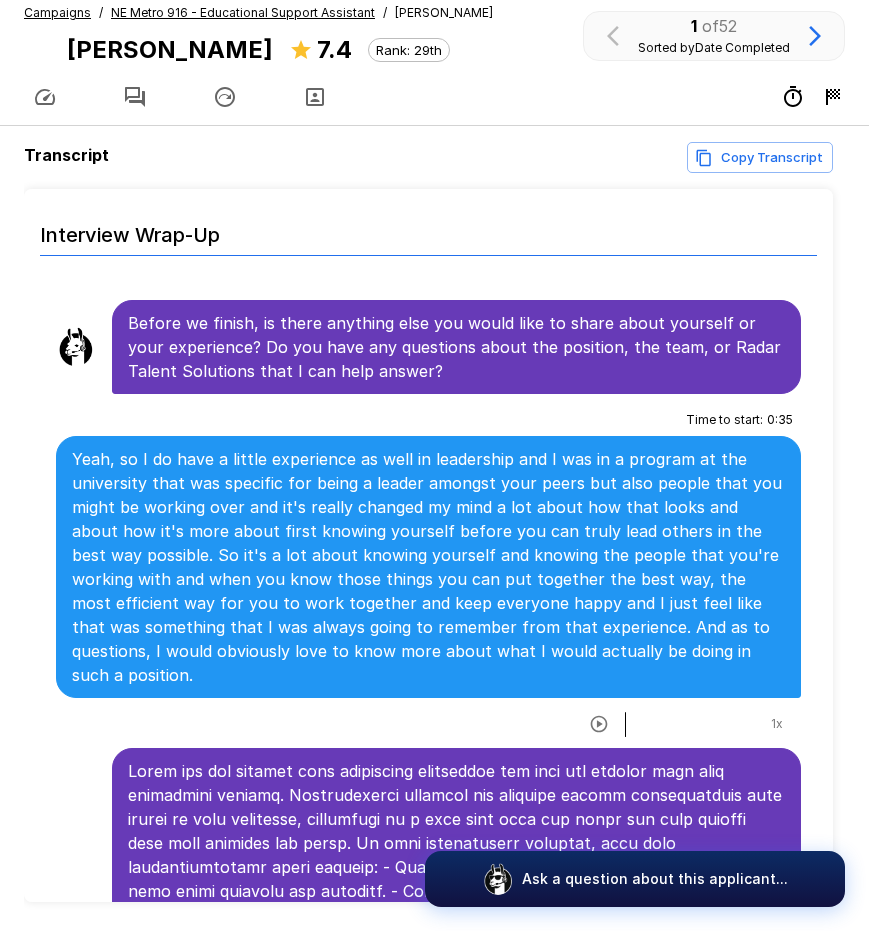 scroll, scrollTop: 0, scrollLeft: 0, axis: both 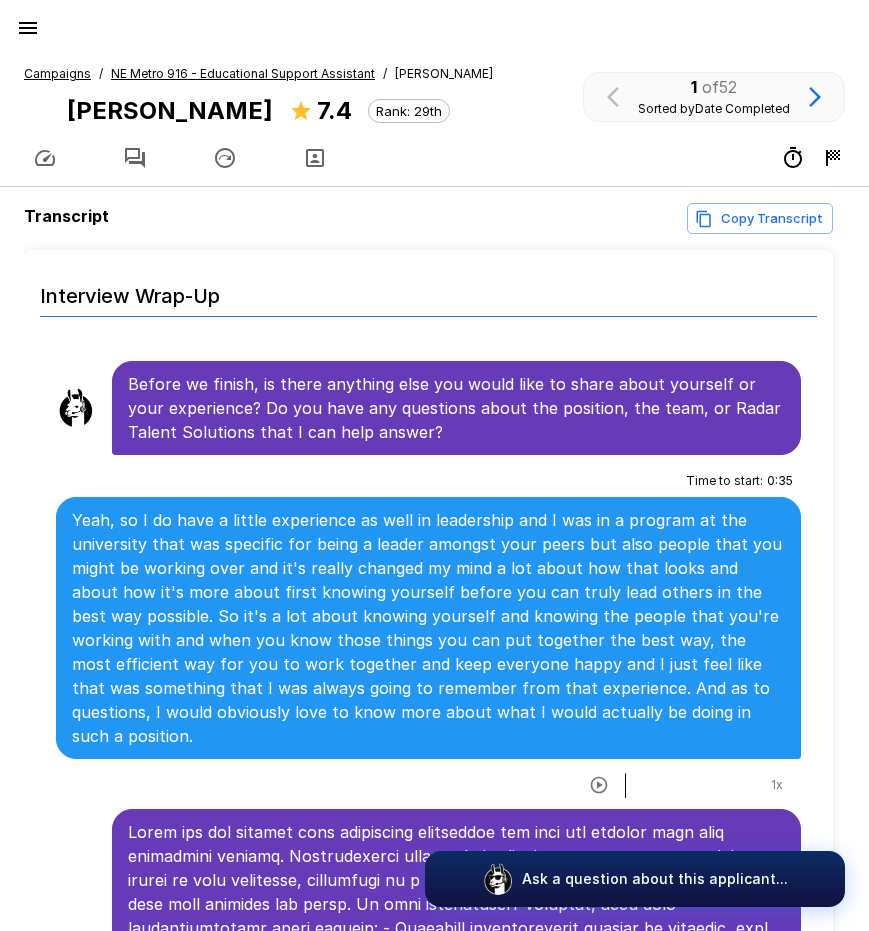 click on "NE Metro 916 - Educational Support Assistant" at bounding box center [243, 74] 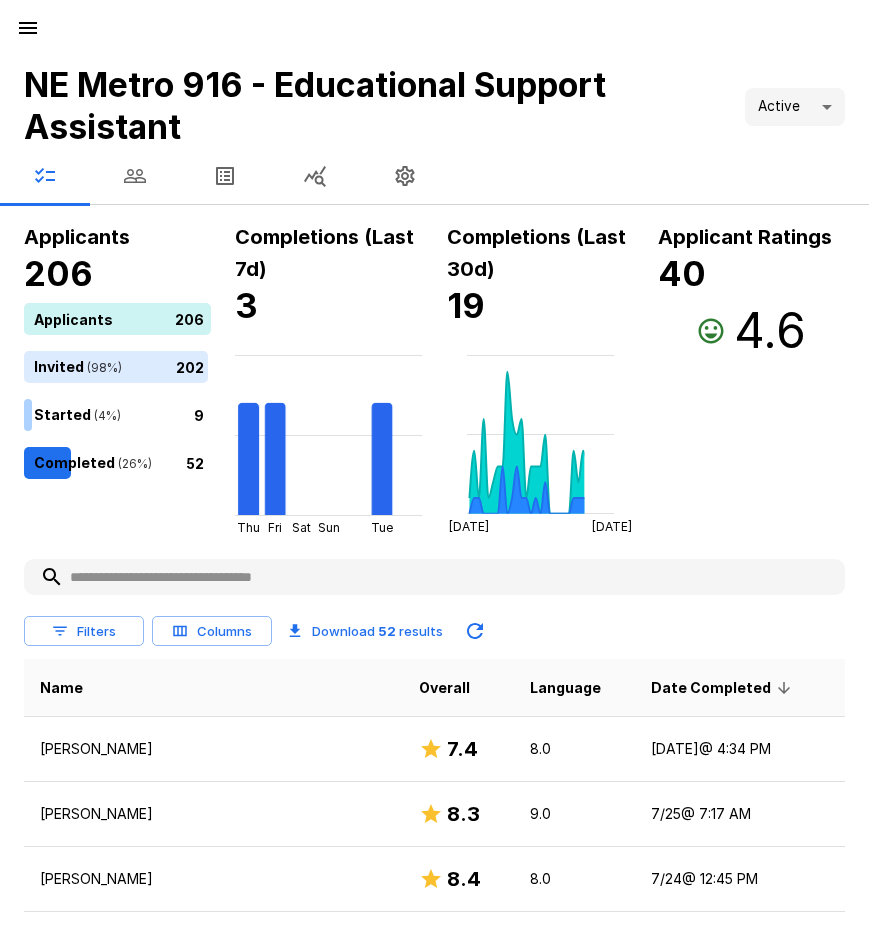 click at bounding box center [28, 28] 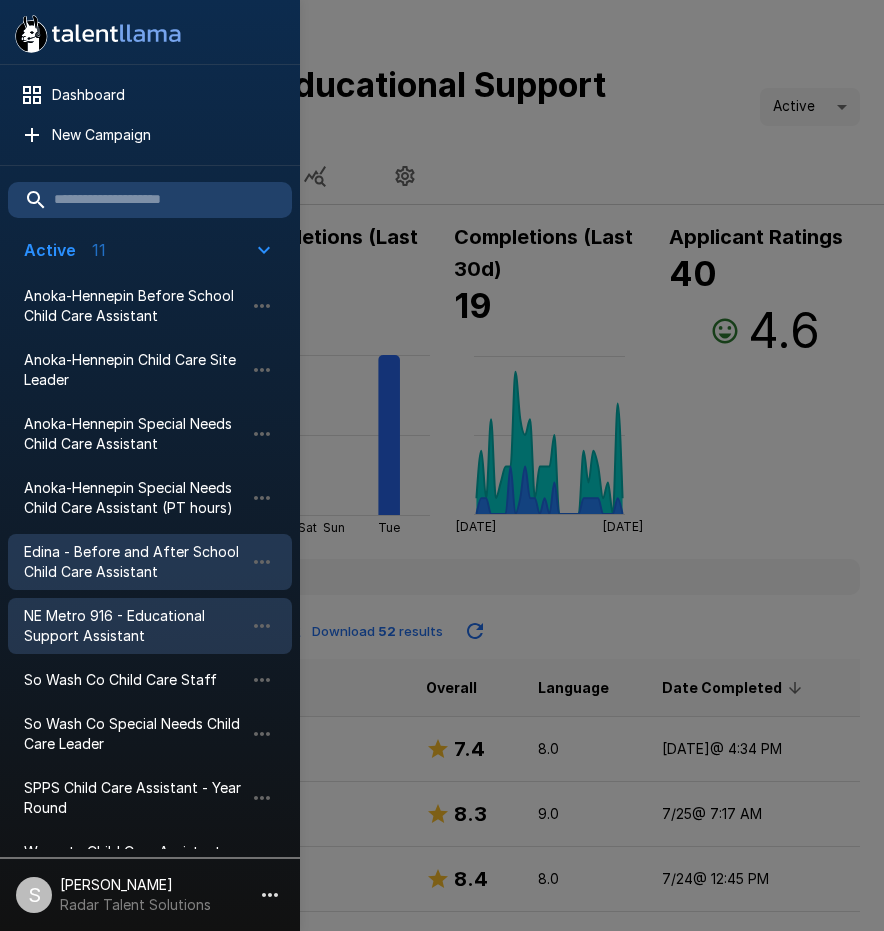click on "Edina - Before and After School Child Care Assistant" at bounding box center (134, 562) 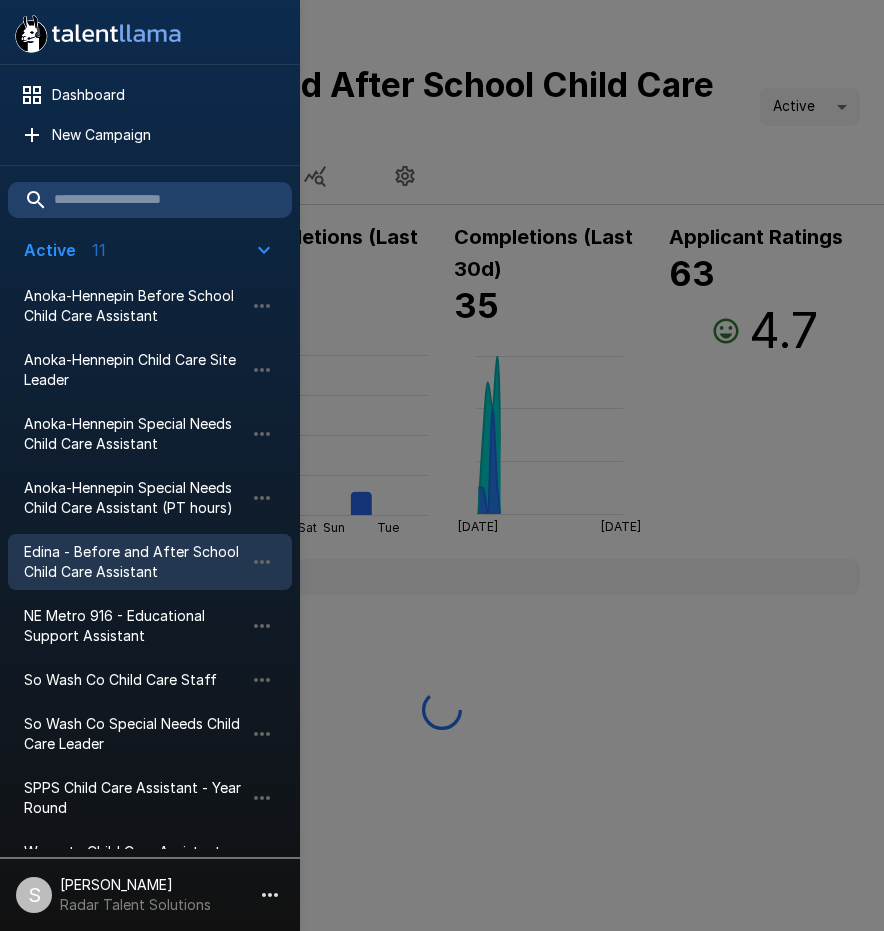 click at bounding box center (442, 465) 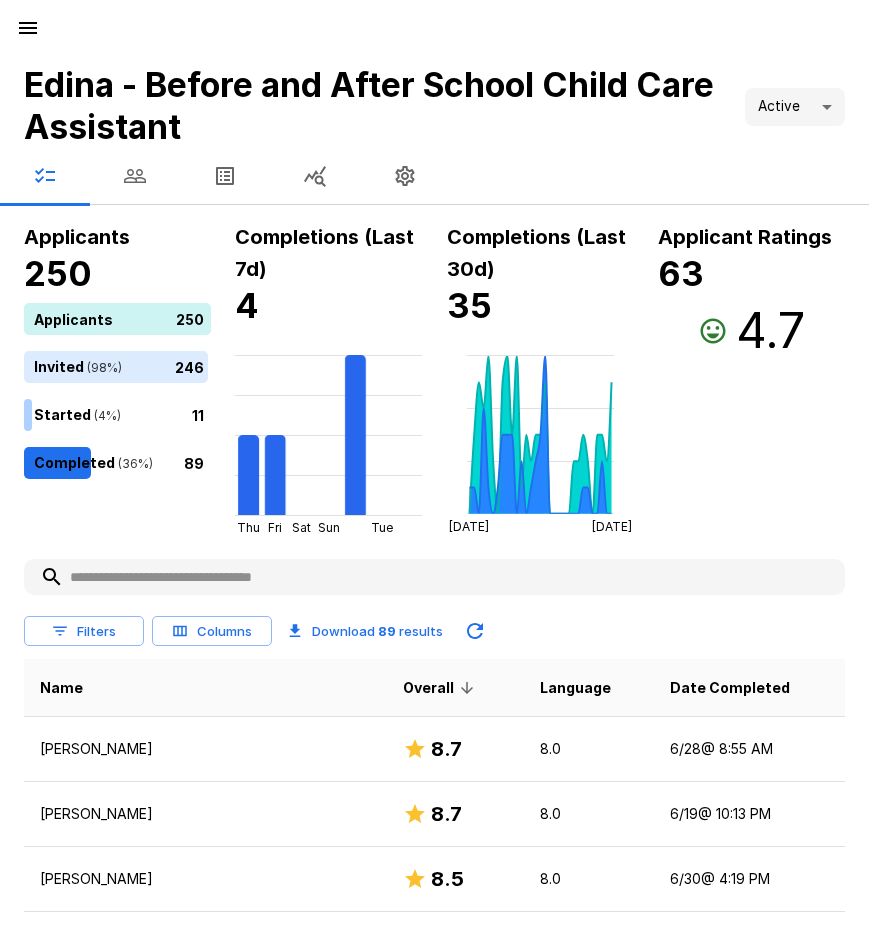 click 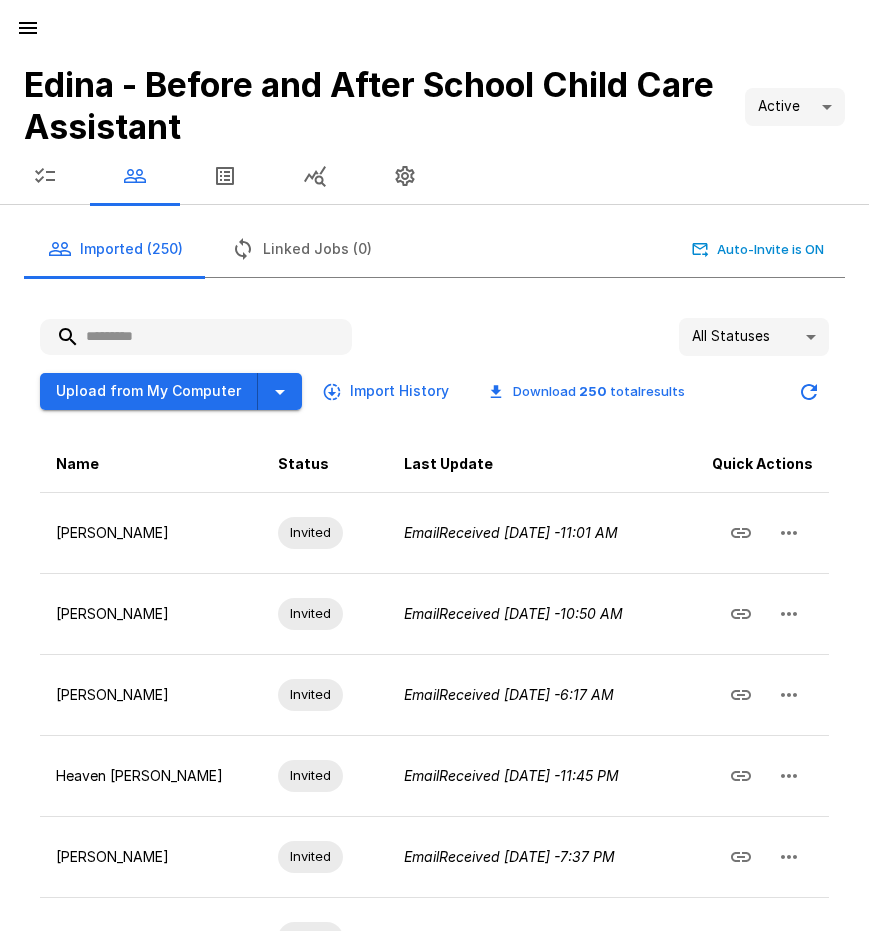 click at bounding box center (196, 337) 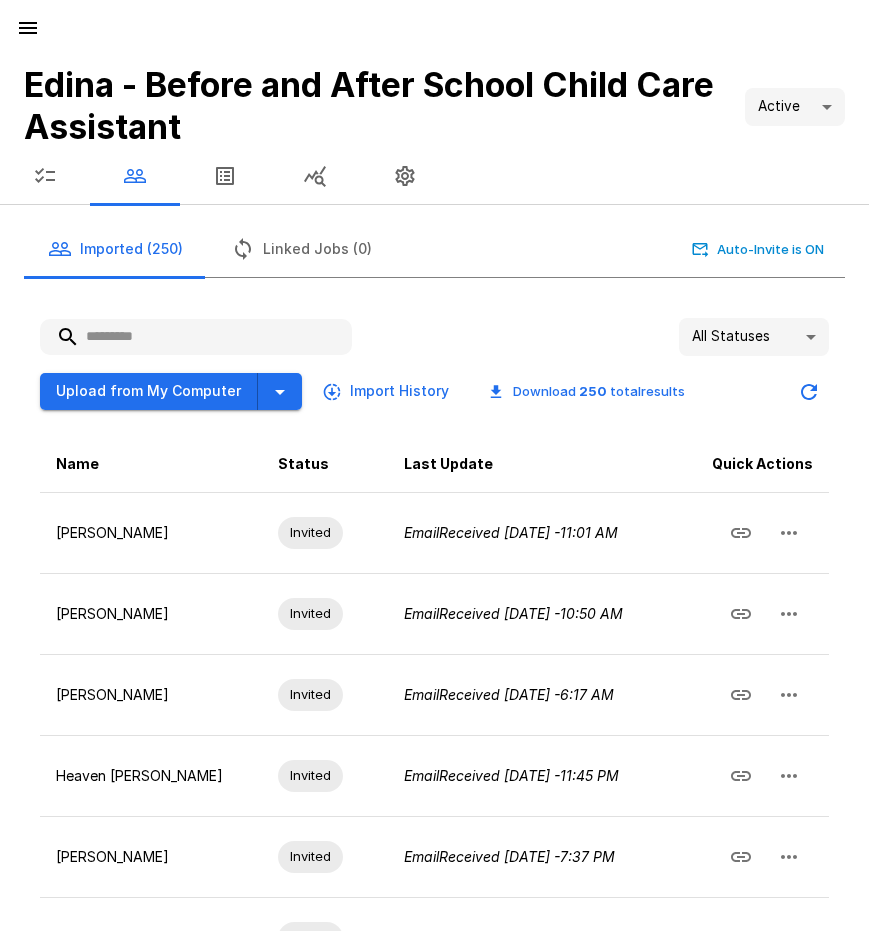 type on "*" 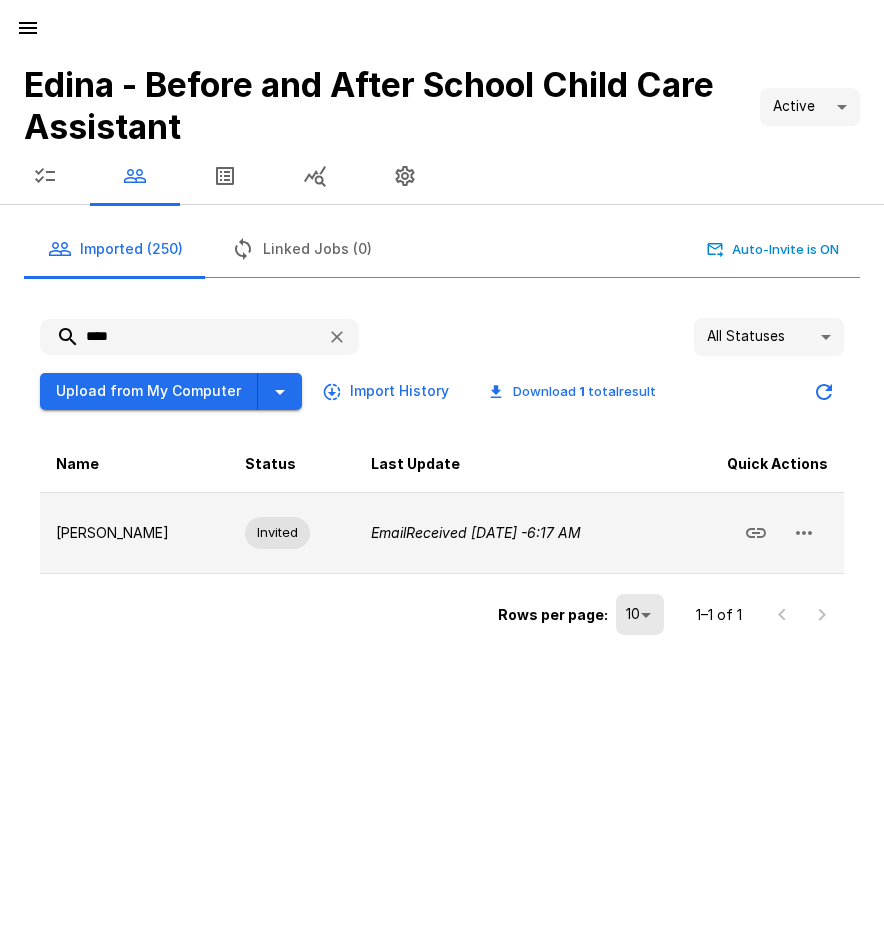 click 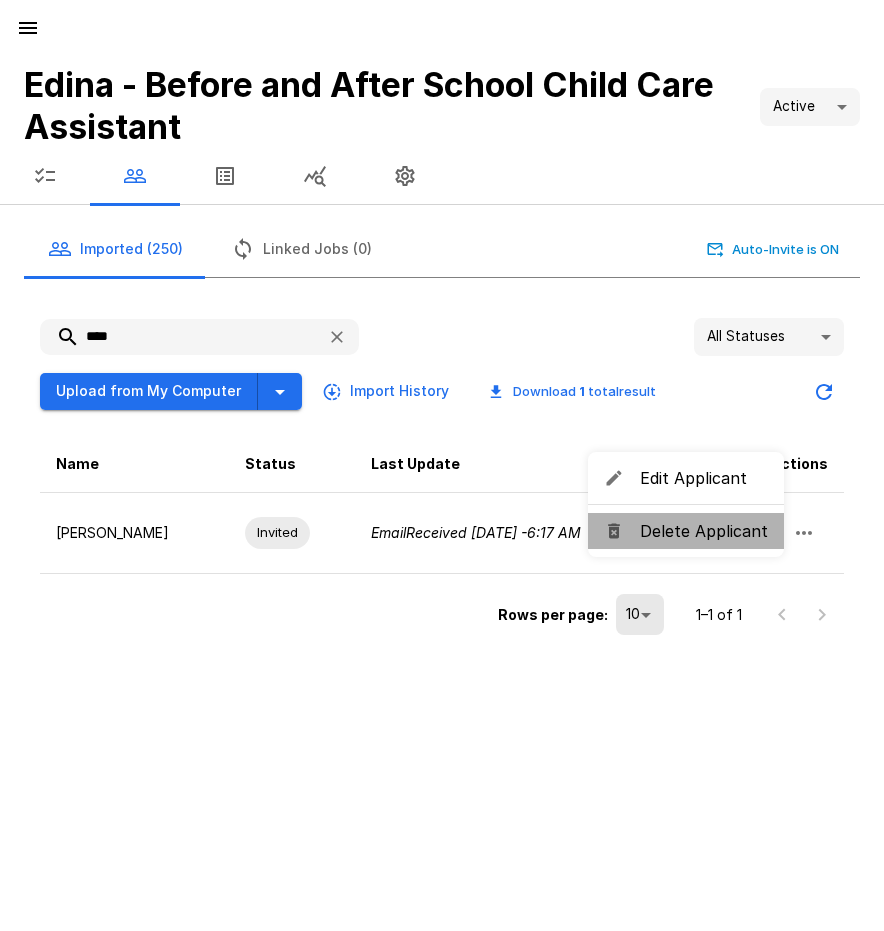 click on "Delete Applicant" at bounding box center (704, 531) 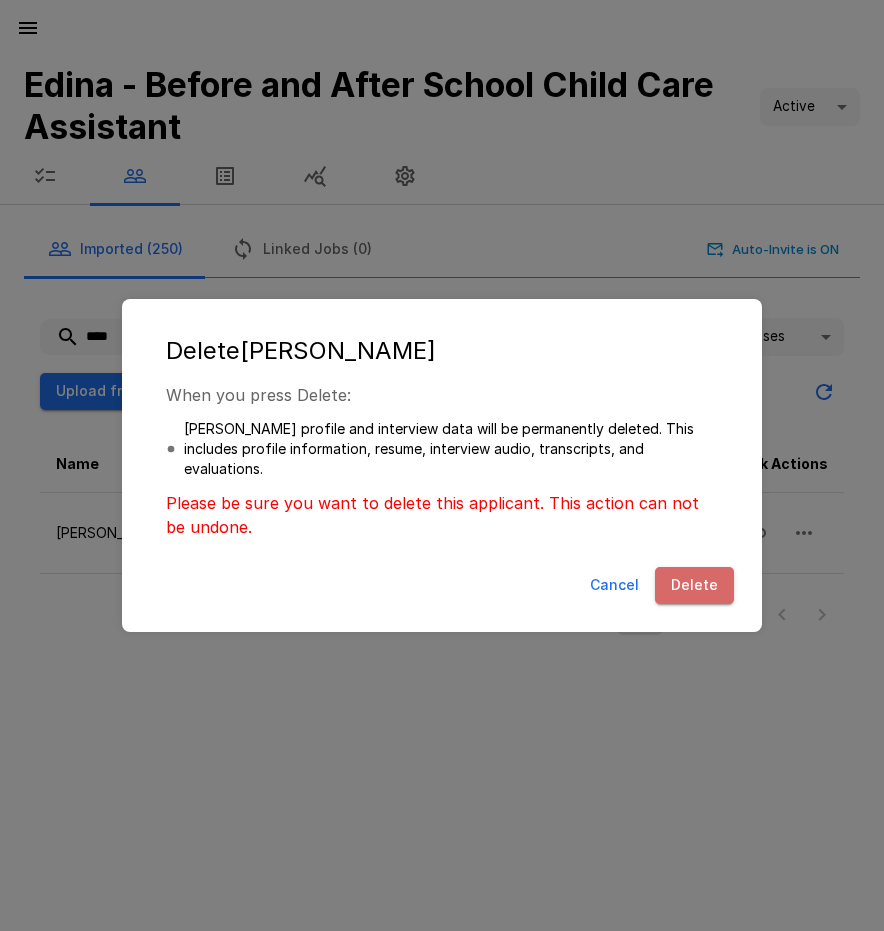 click on "Delete" at bounding box center [694, 585] 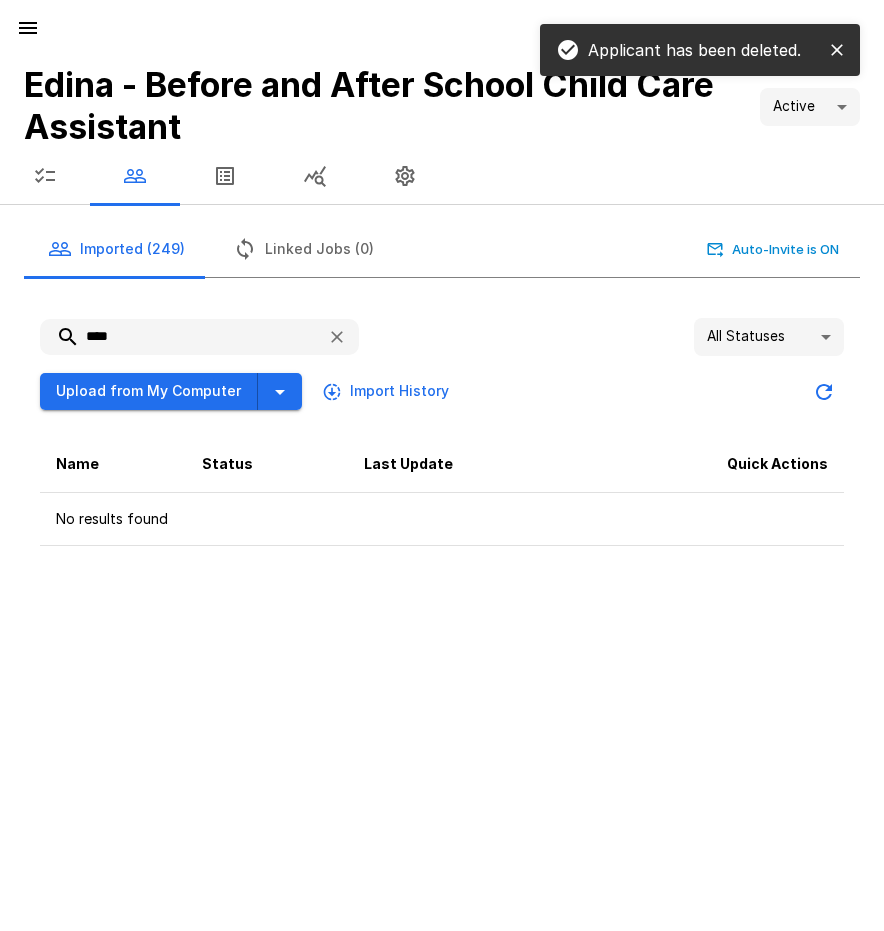 drag, startPoint x: 158, startPoint y: 343, endPoint x: 54, endPoint y: 341, distance: 104.019226 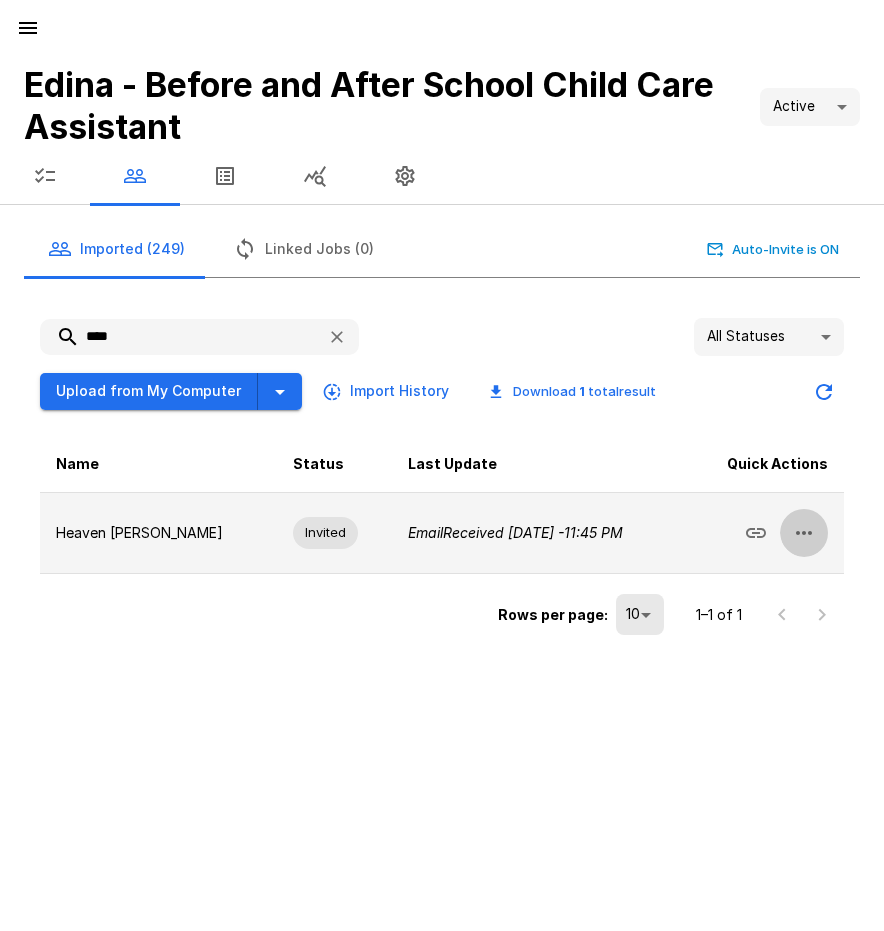 click 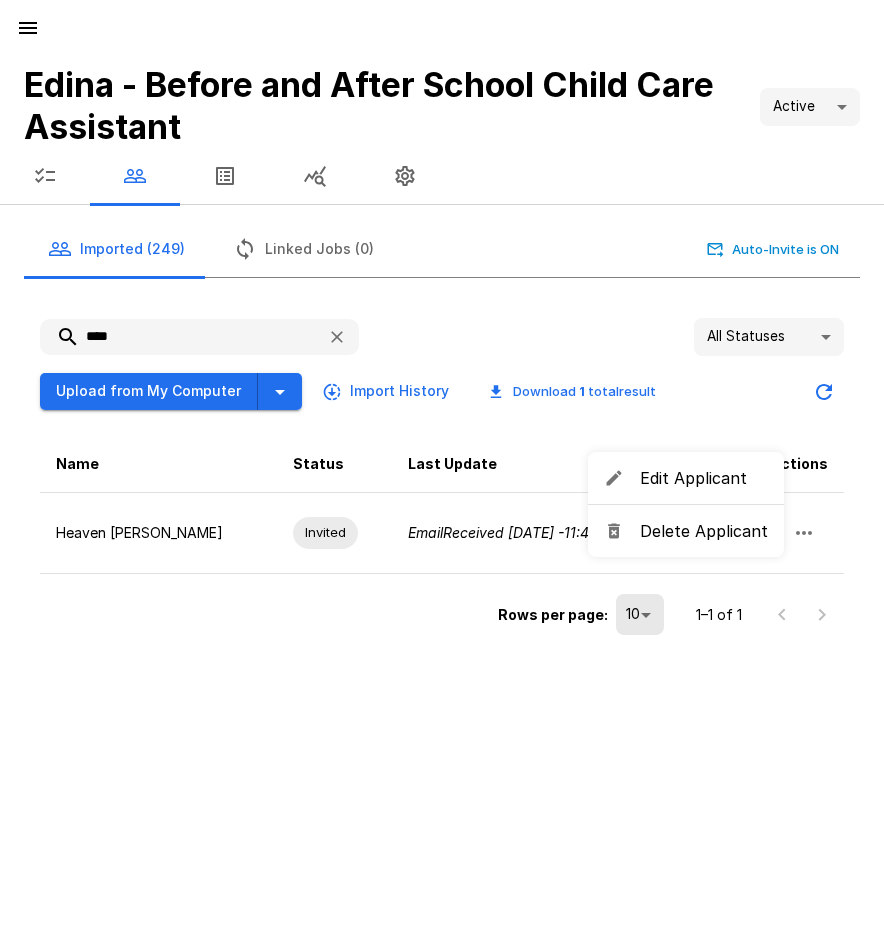 click on "Delete Applicant" at bounding box center (704, 531) 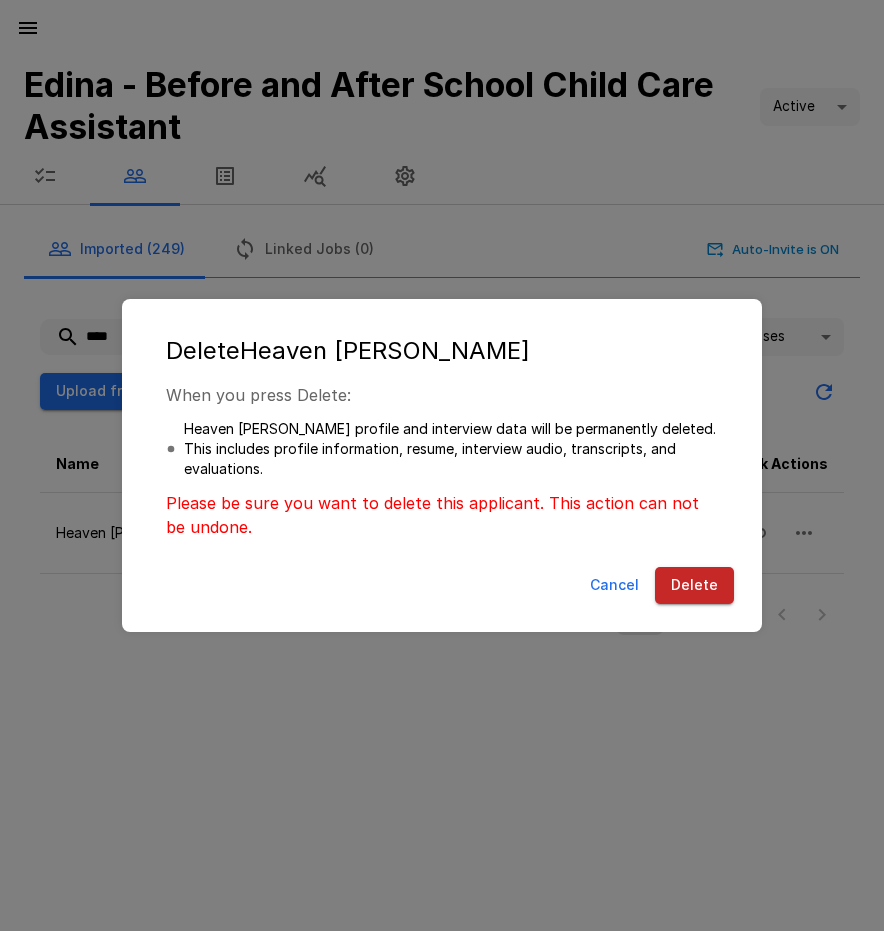 click on "Delete" at bounding box center [694, 585] 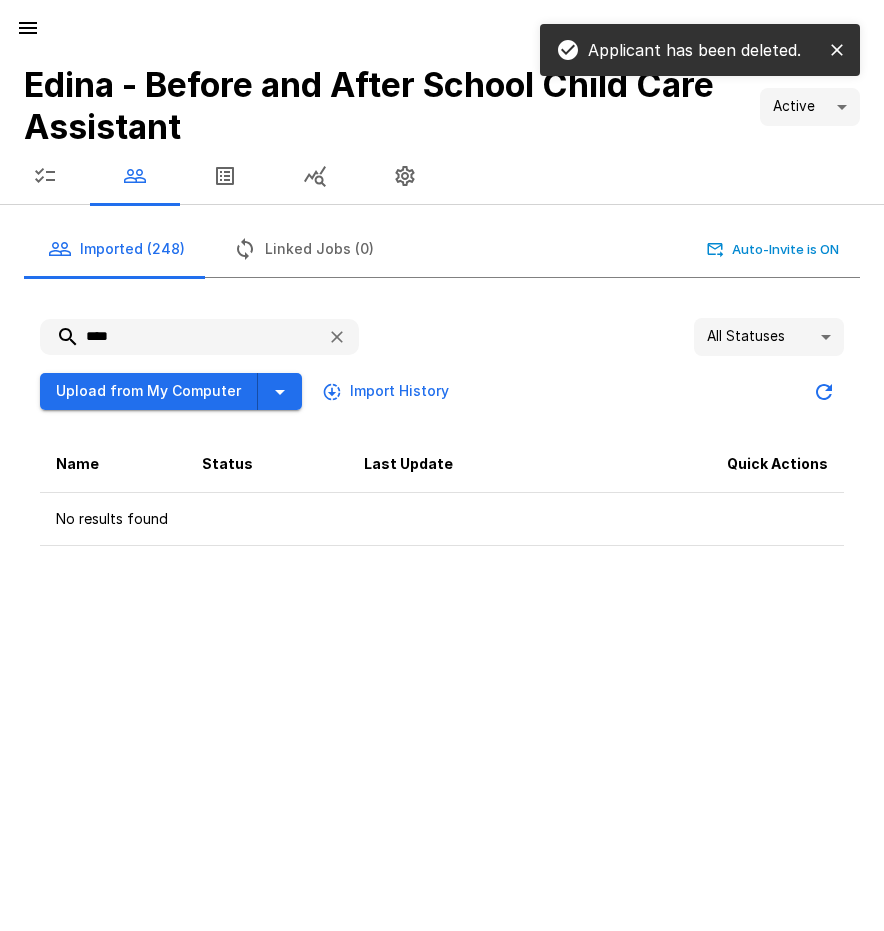 drag, startPoint x: 104, startPoint y: 338, endPoint x: 61, endPoint y: 338, distance: 43 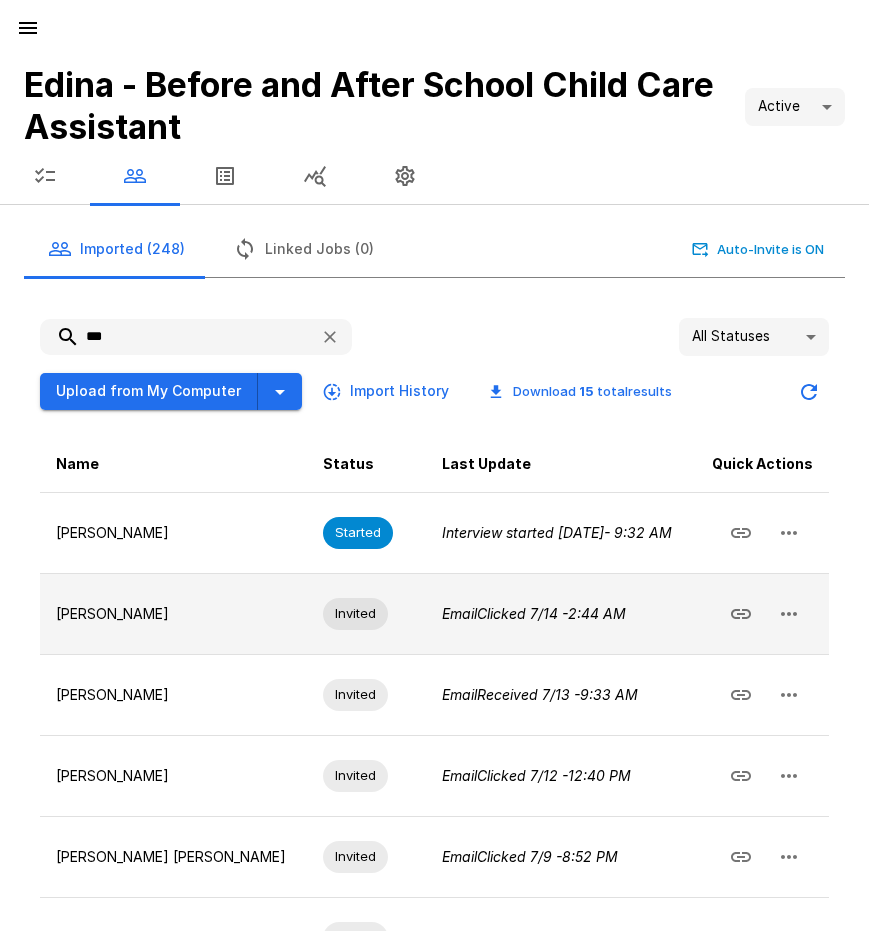 click 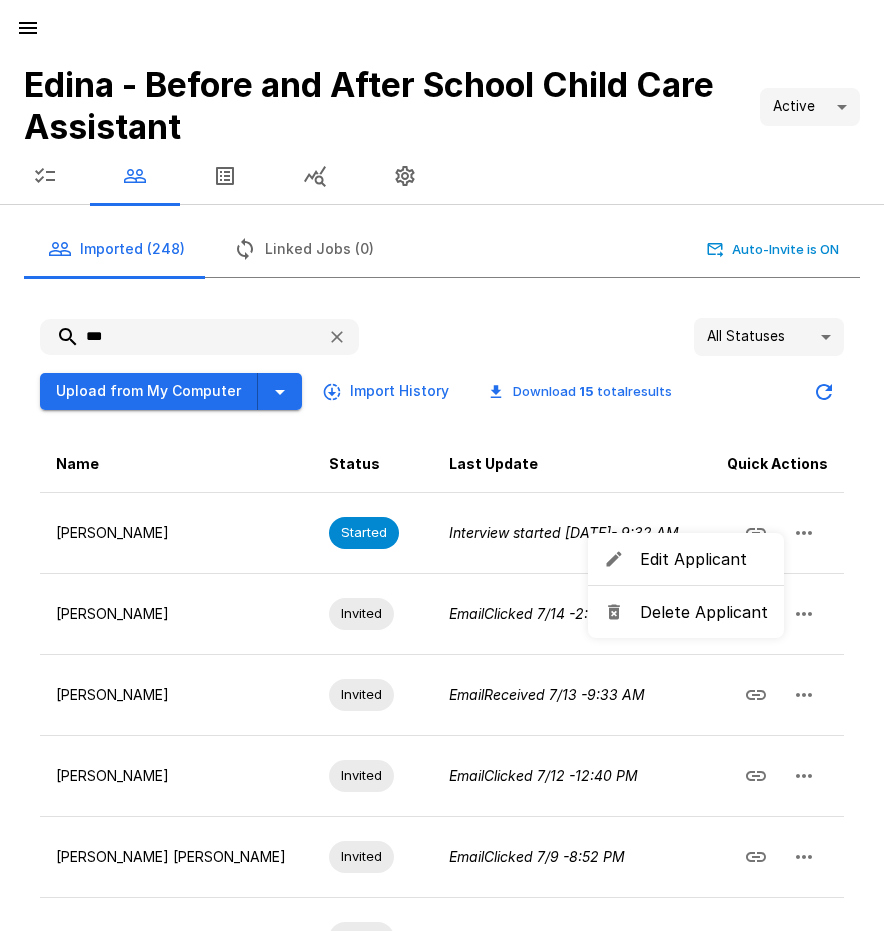 click on "Delete Applicant" at bounding box center (704, 612) 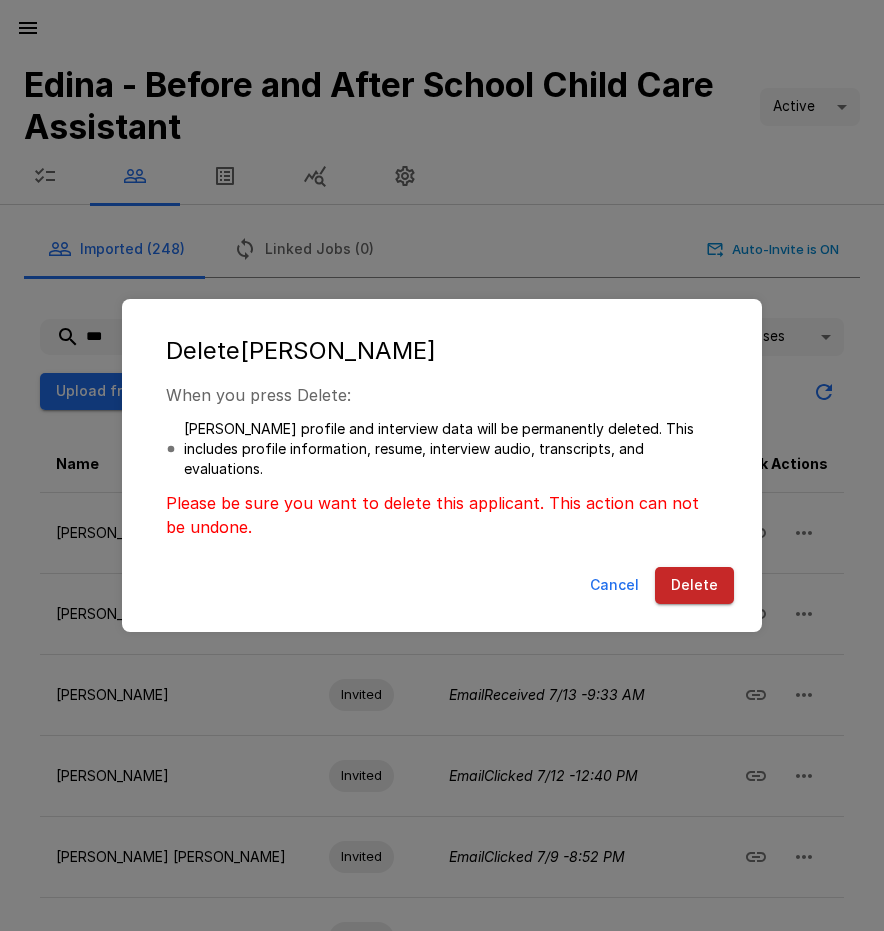 drag, startPoint x: 700, startPoint y: 585, endPoint x: 420, endPoint y: 474, distance: 301.19928 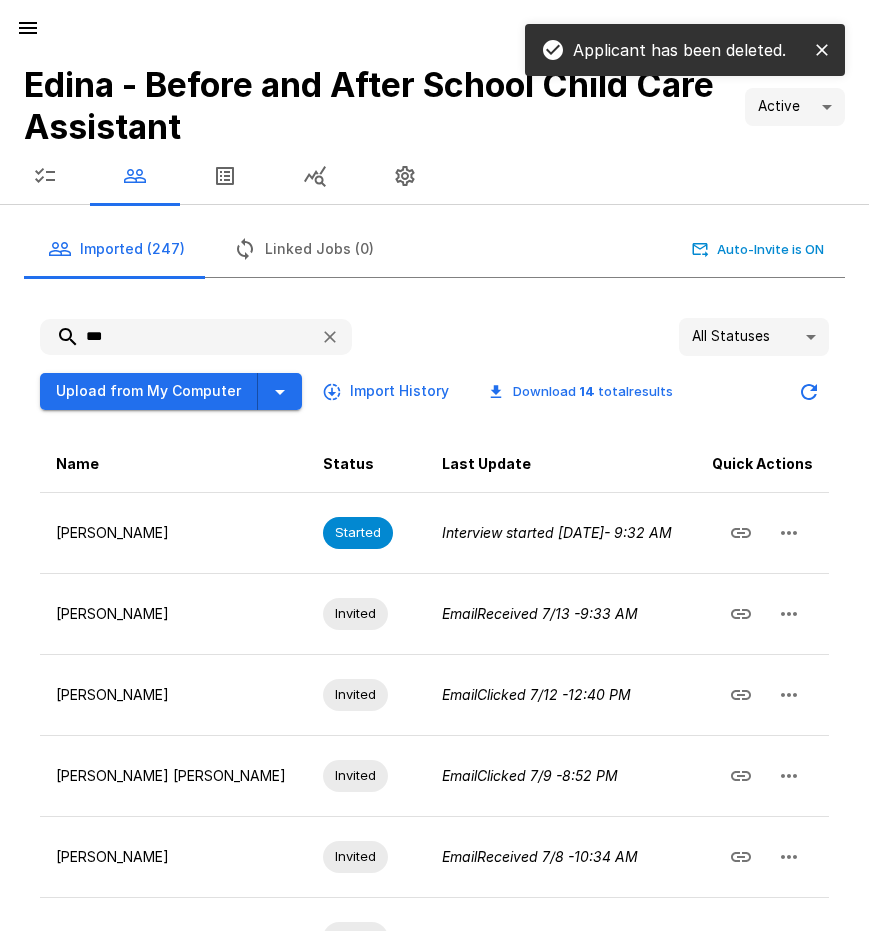 drag, startPoint x: 88, startPoint y: 335, endPoint x: 76, endPoint y: 337, distance: 12.165525 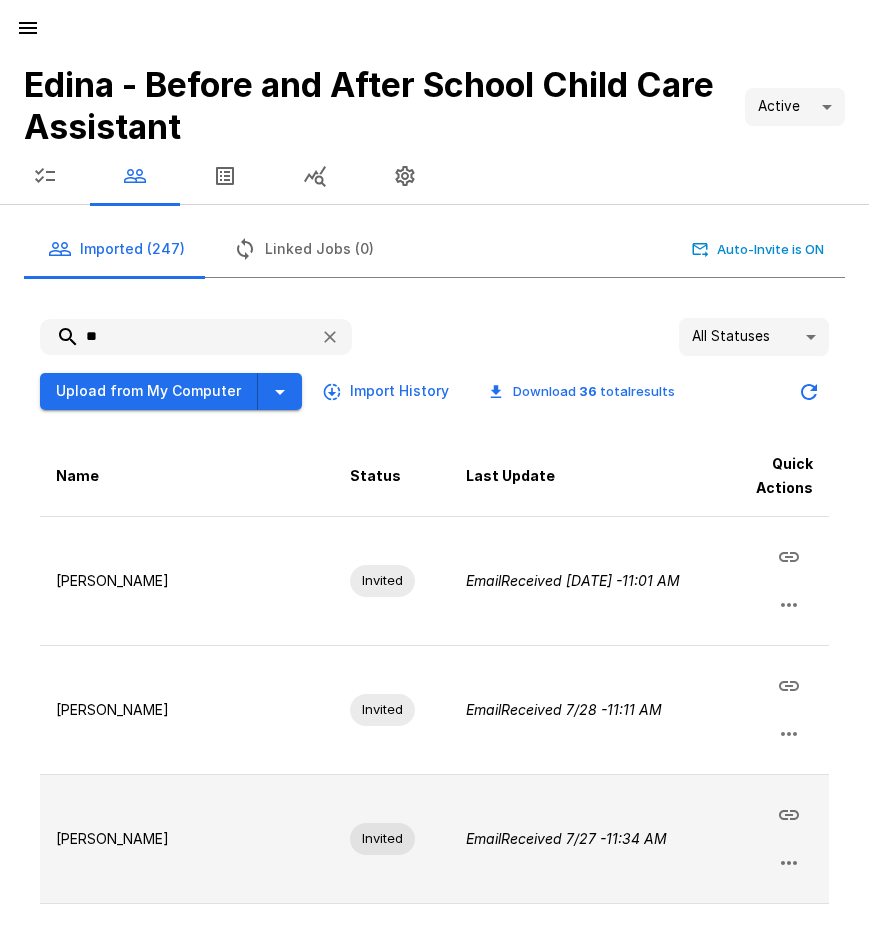 click 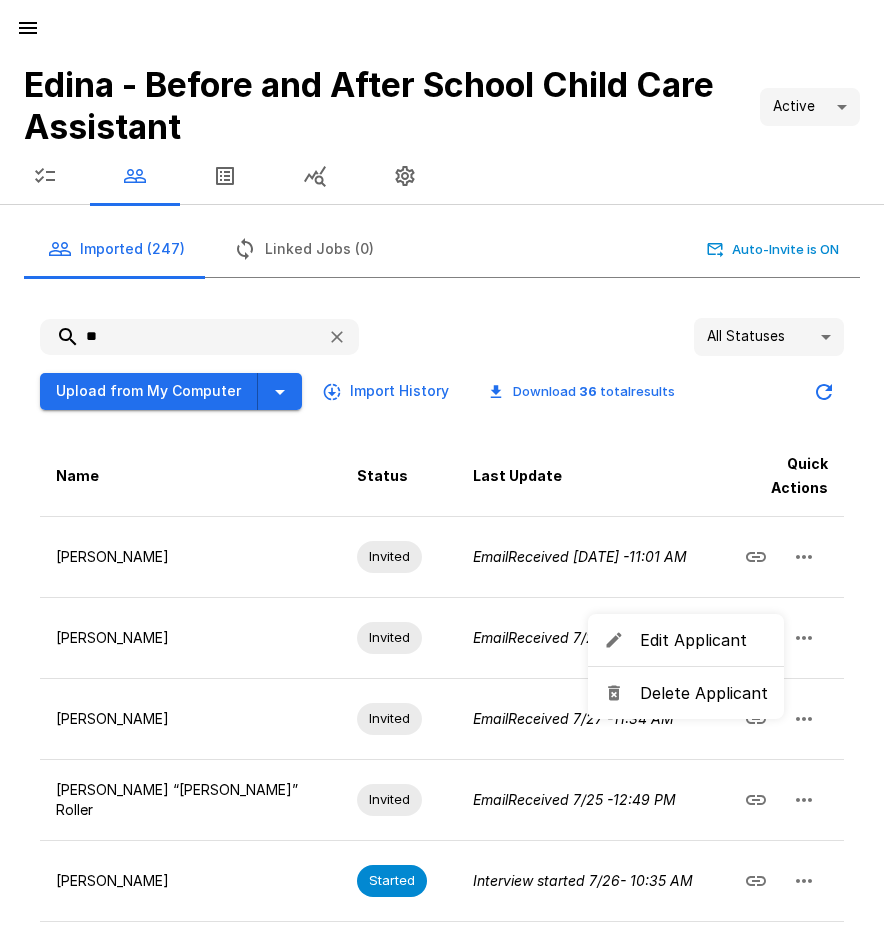 click on "Delete Applicant" at bounding box center [704, 693] 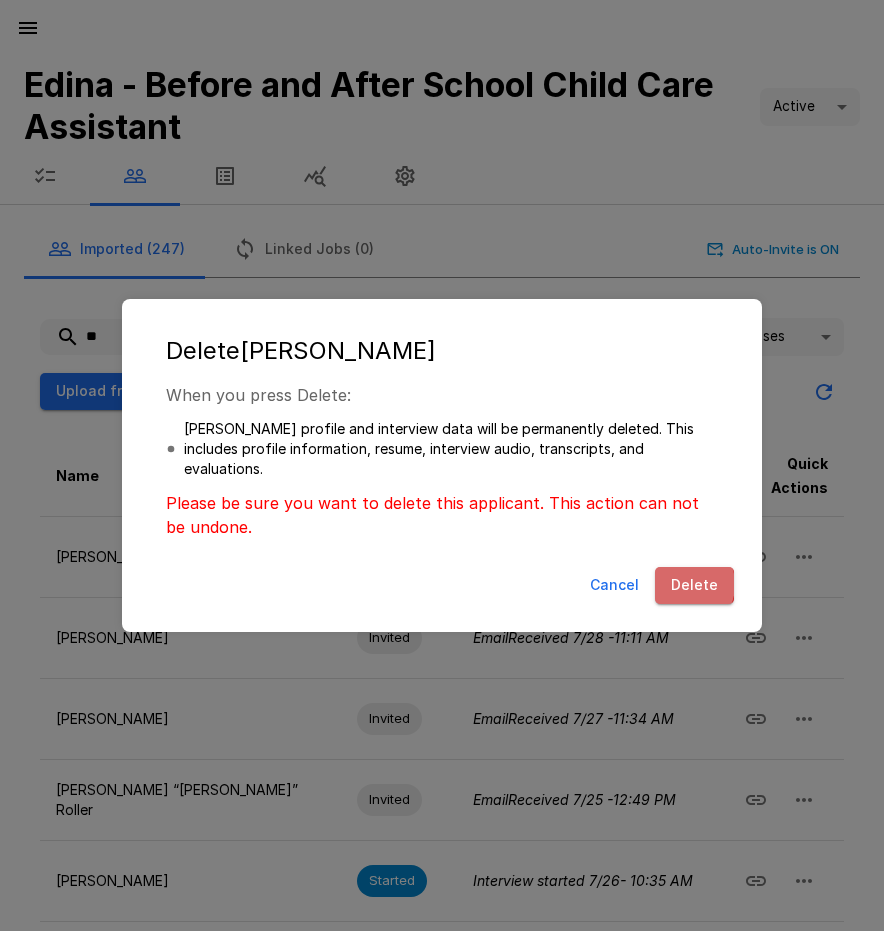 click on "Delete" at bounding box center (694, 585) 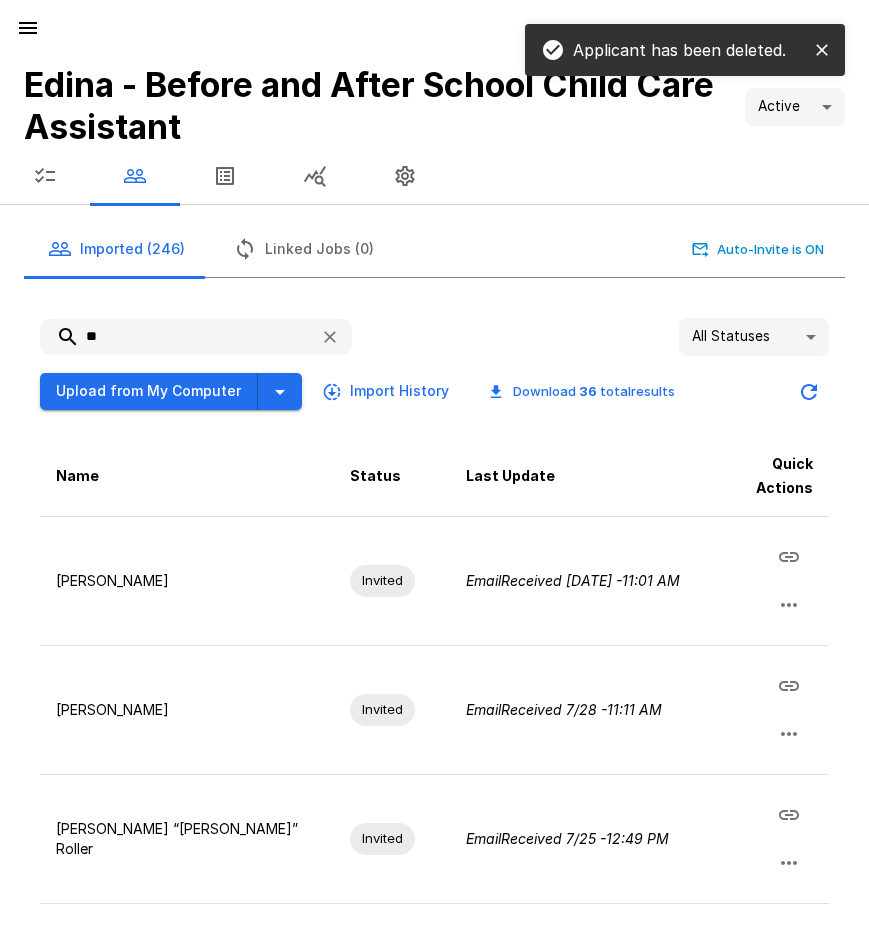 drag, startPoint x: 108, startPoint y: 334, endPoint x: 72, endPoint y: 333, distance: 36.013885 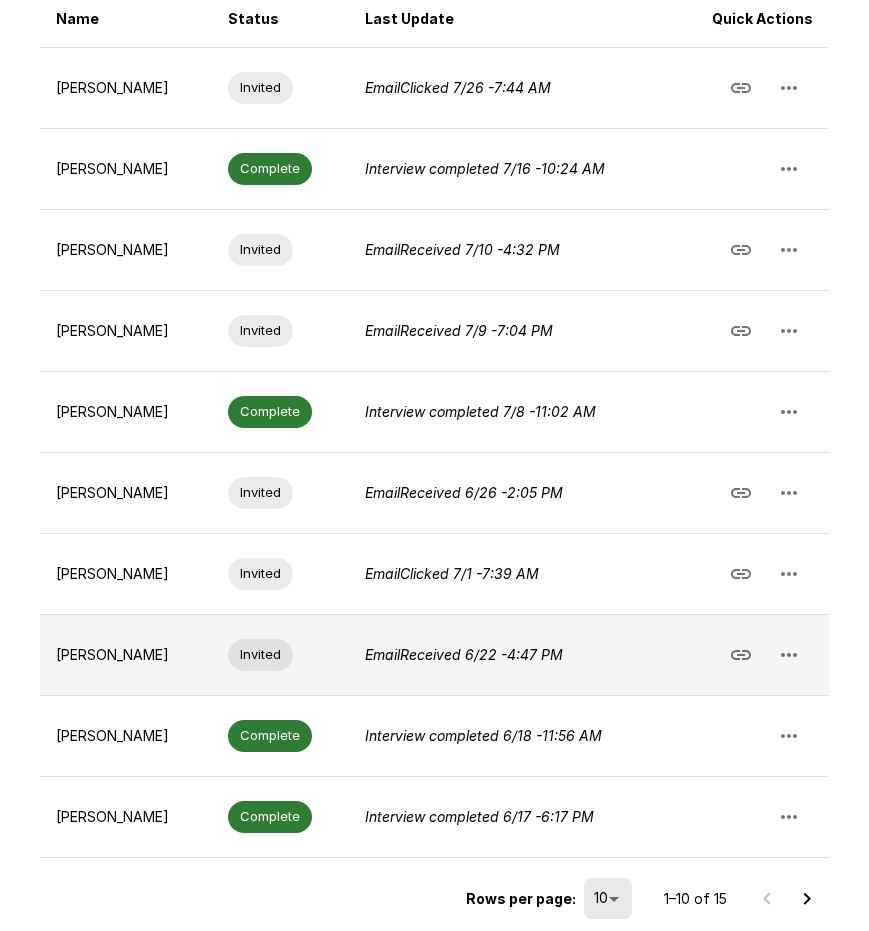 scroll, scrollTop: 455, scrollLeft: 0, axis: vertical 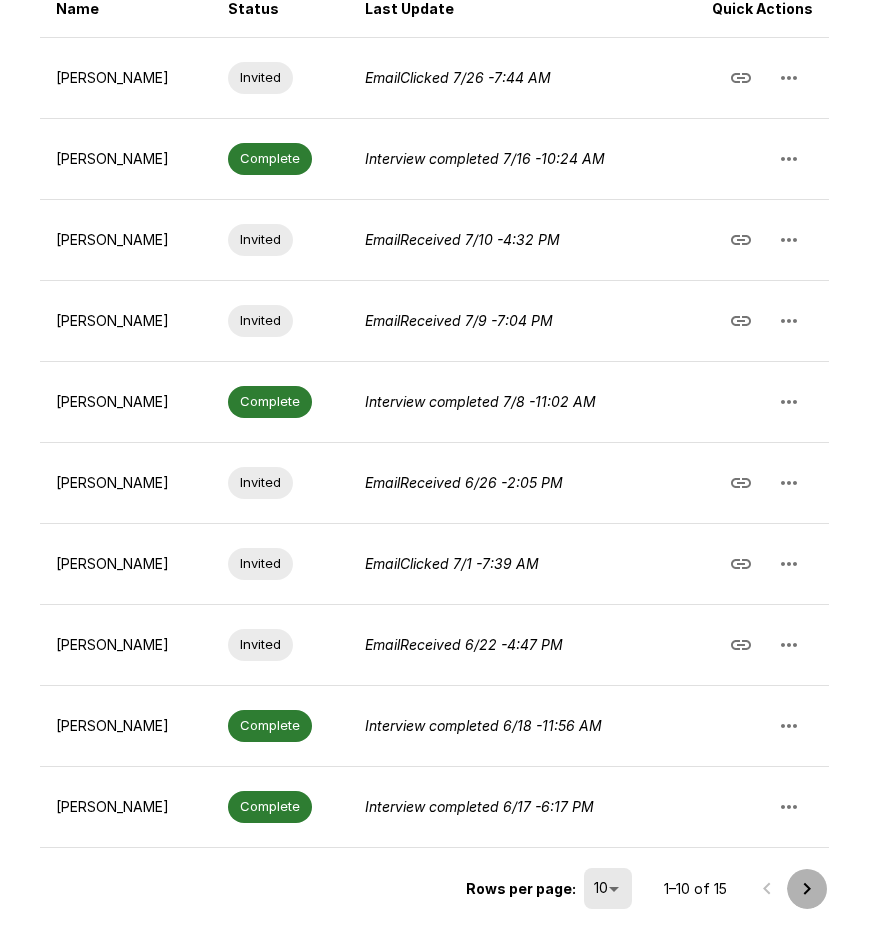 click 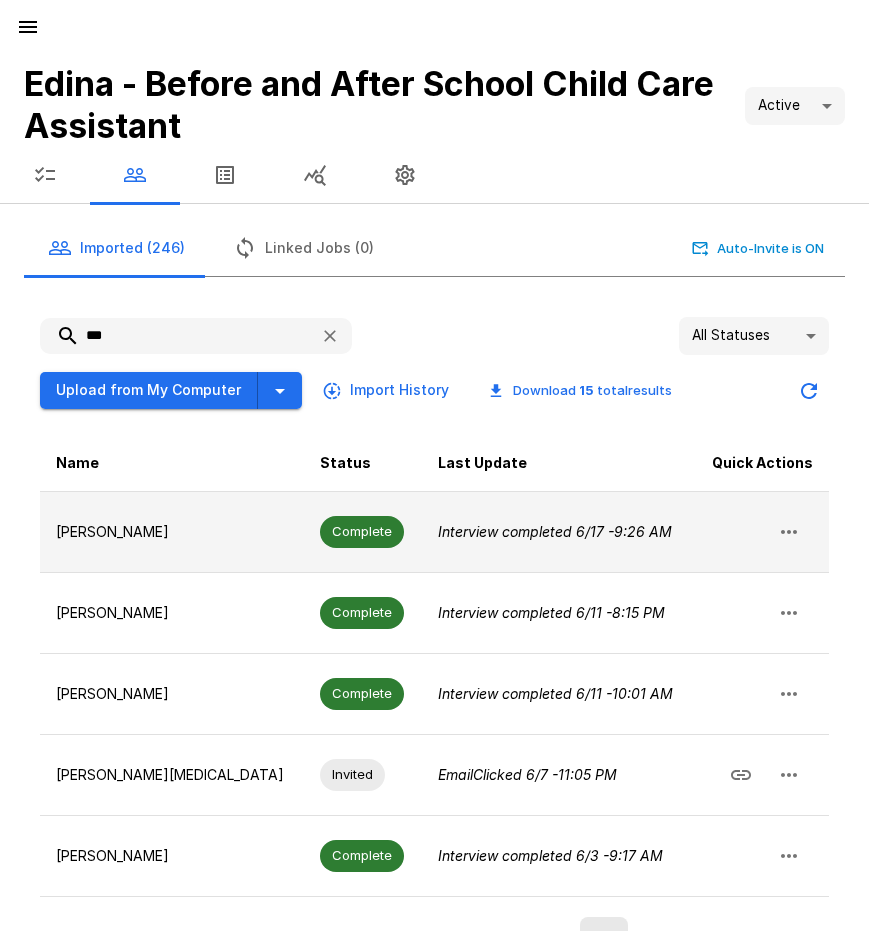 scroll, scrollTop: 0, scrollLeft: 0, axis: both 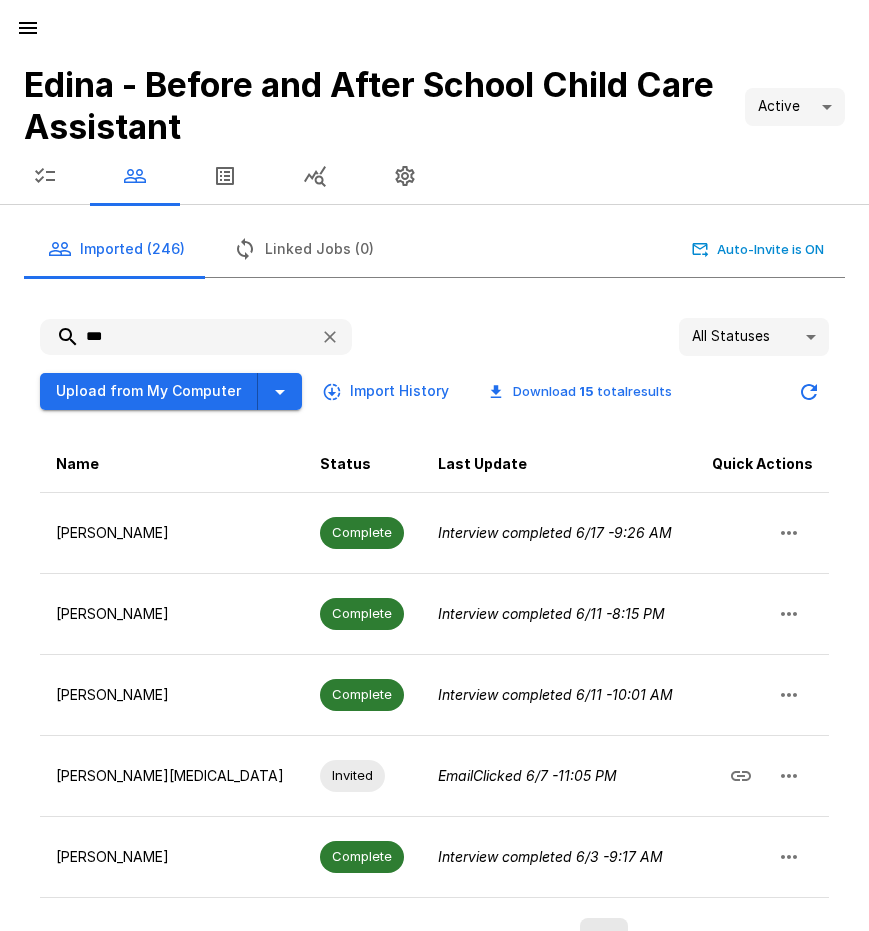 drag, startPoint x: 123, startPoint y: 343, endPoint x: 44, endPoint y: 345, distance: 79.025314 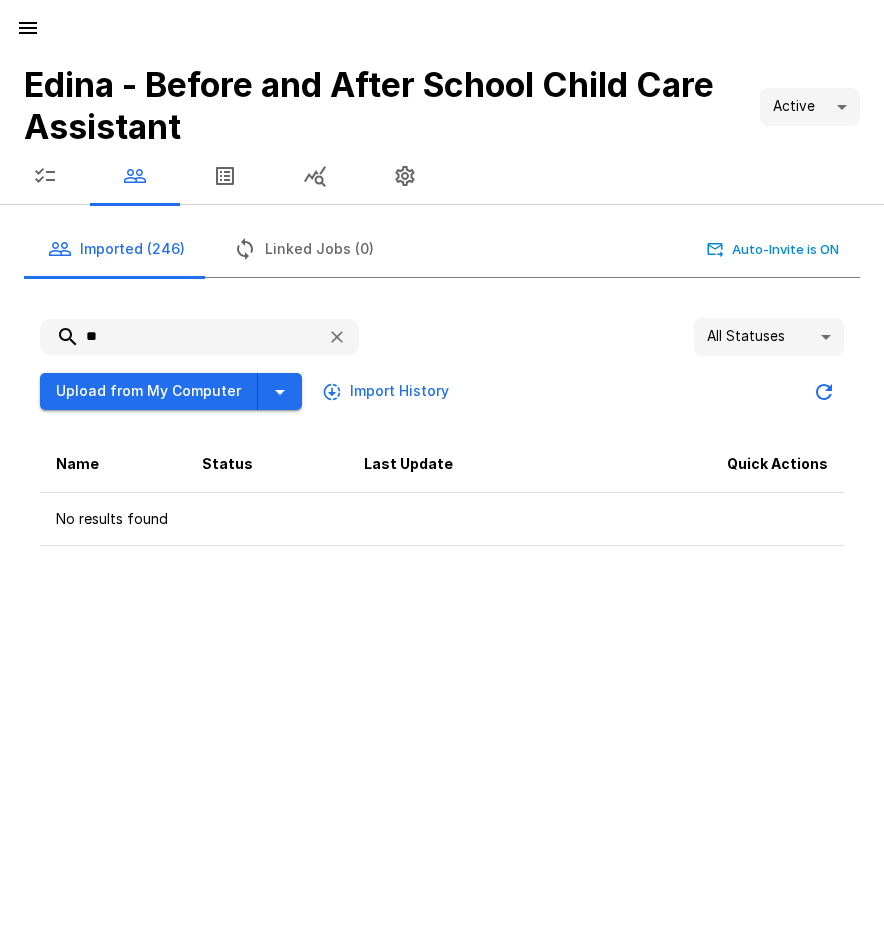 type on "*" 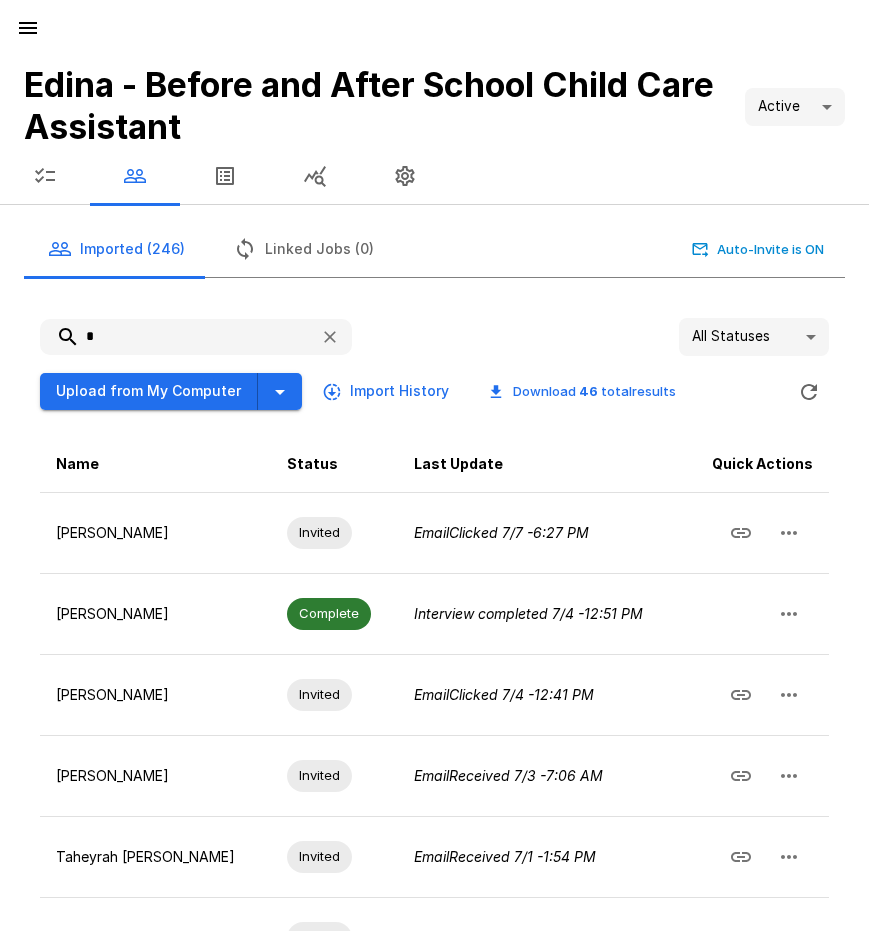type 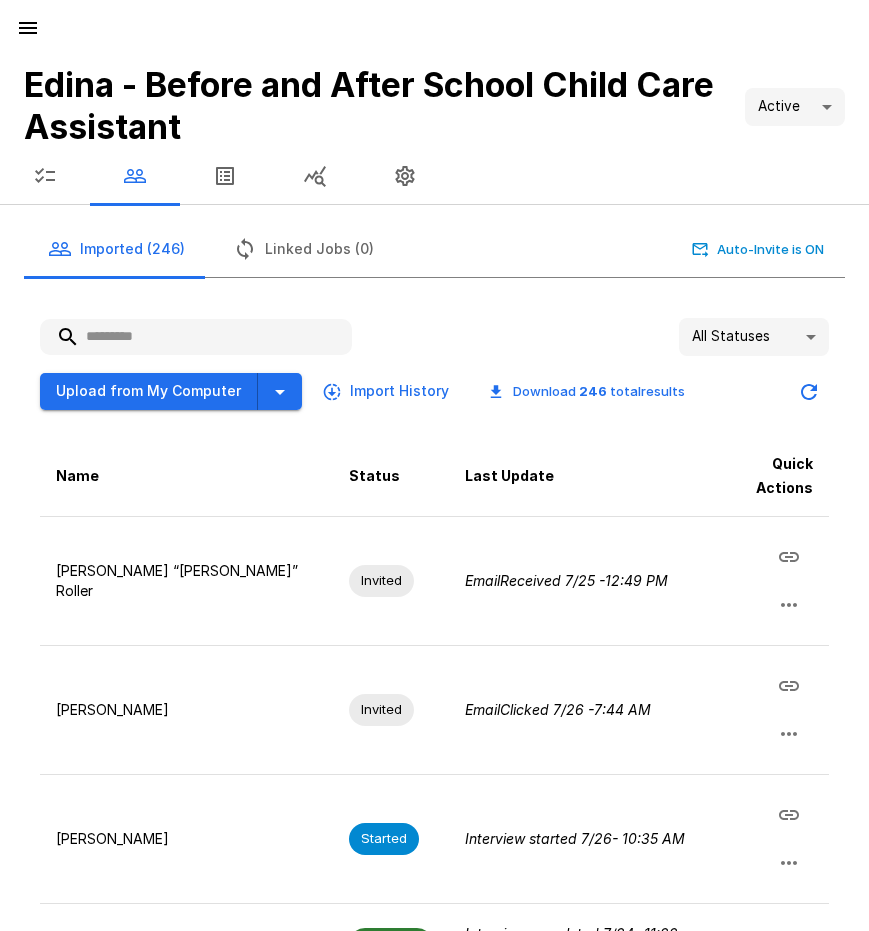 click at bounding box center [196, 337] 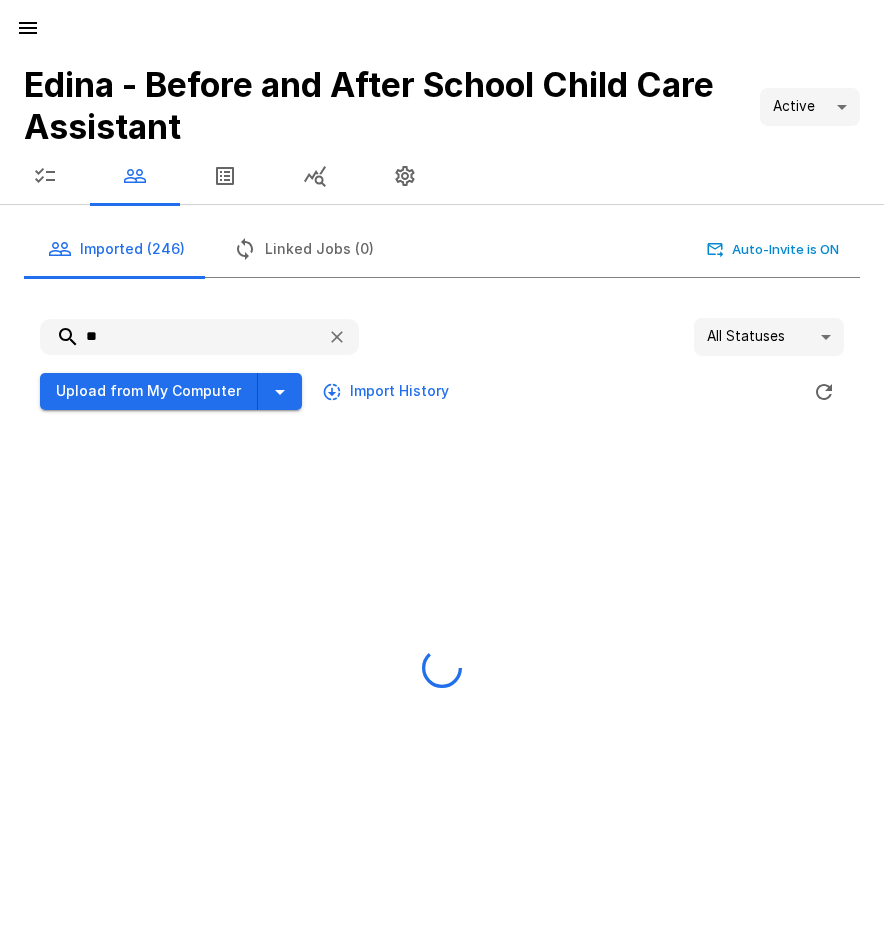 type on "*" 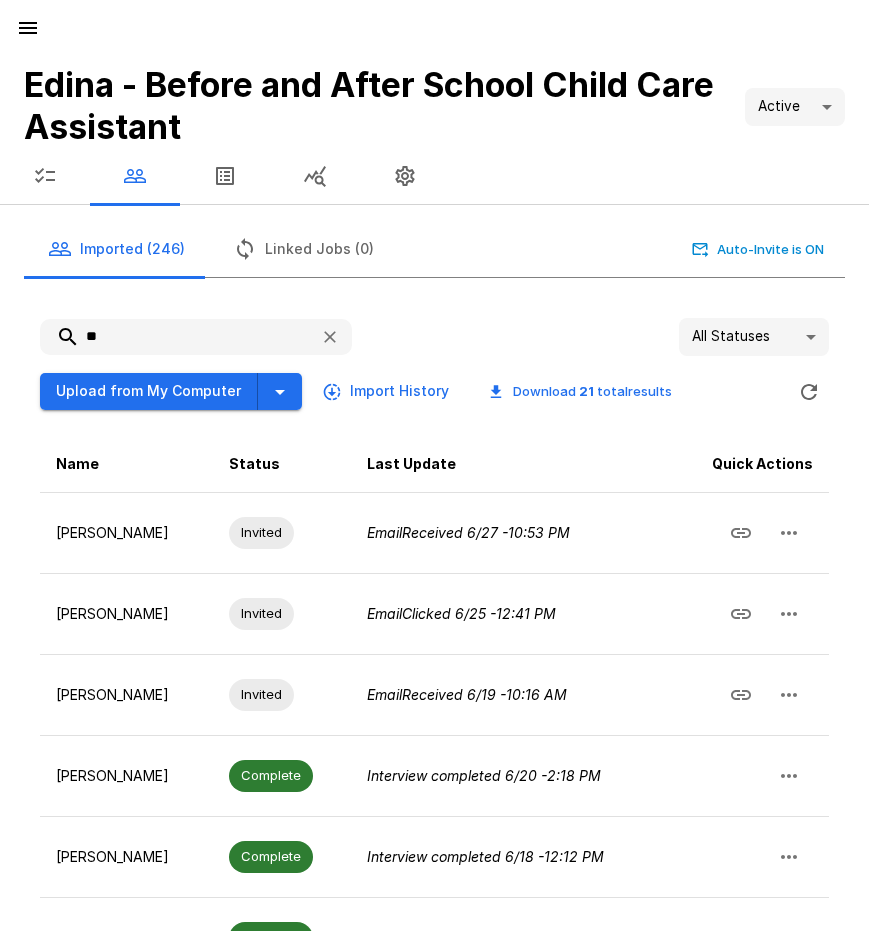 type on "*" 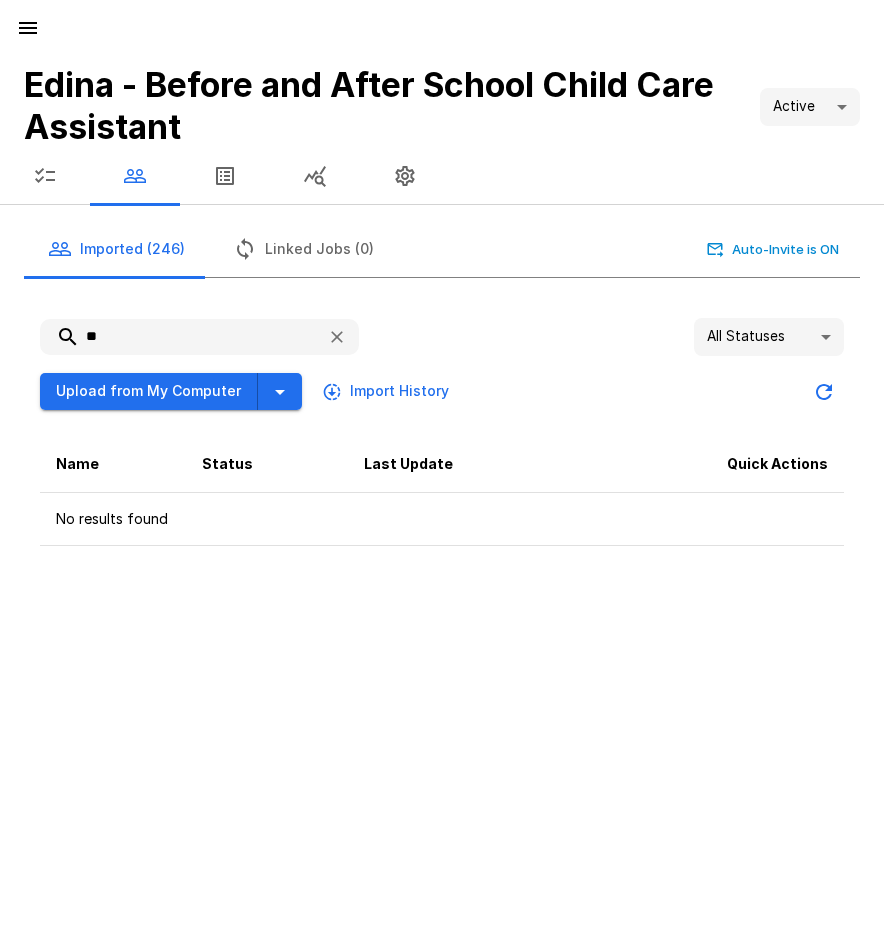 type on "*" 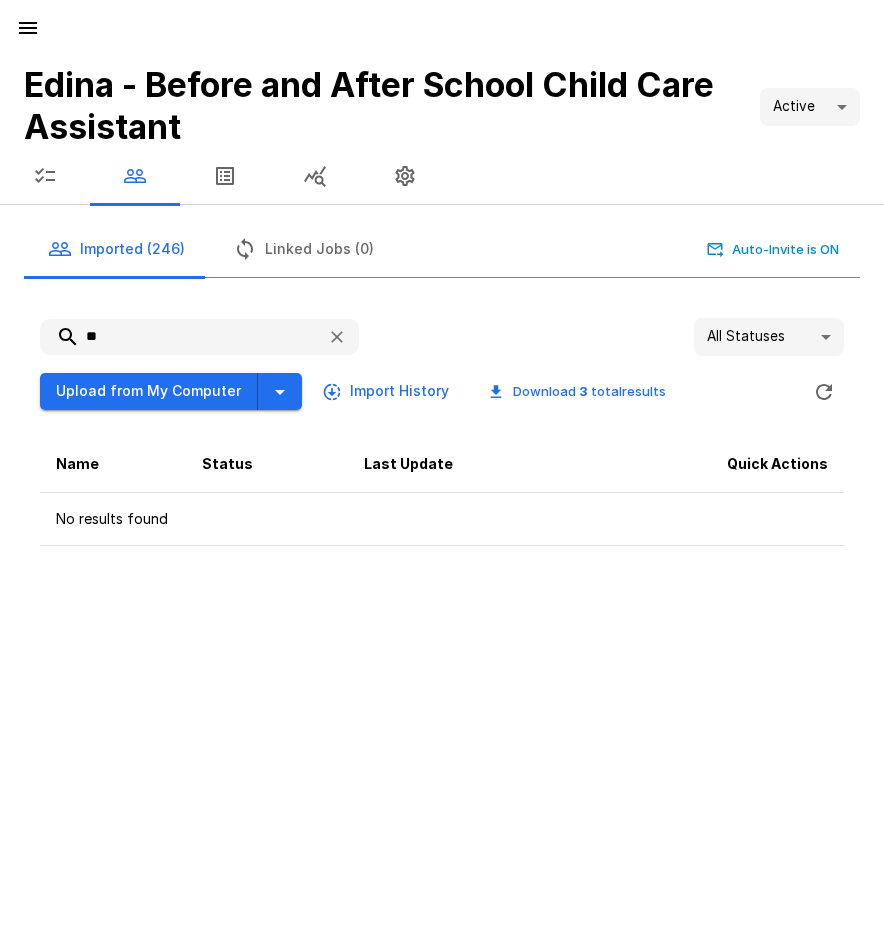 type on "*" 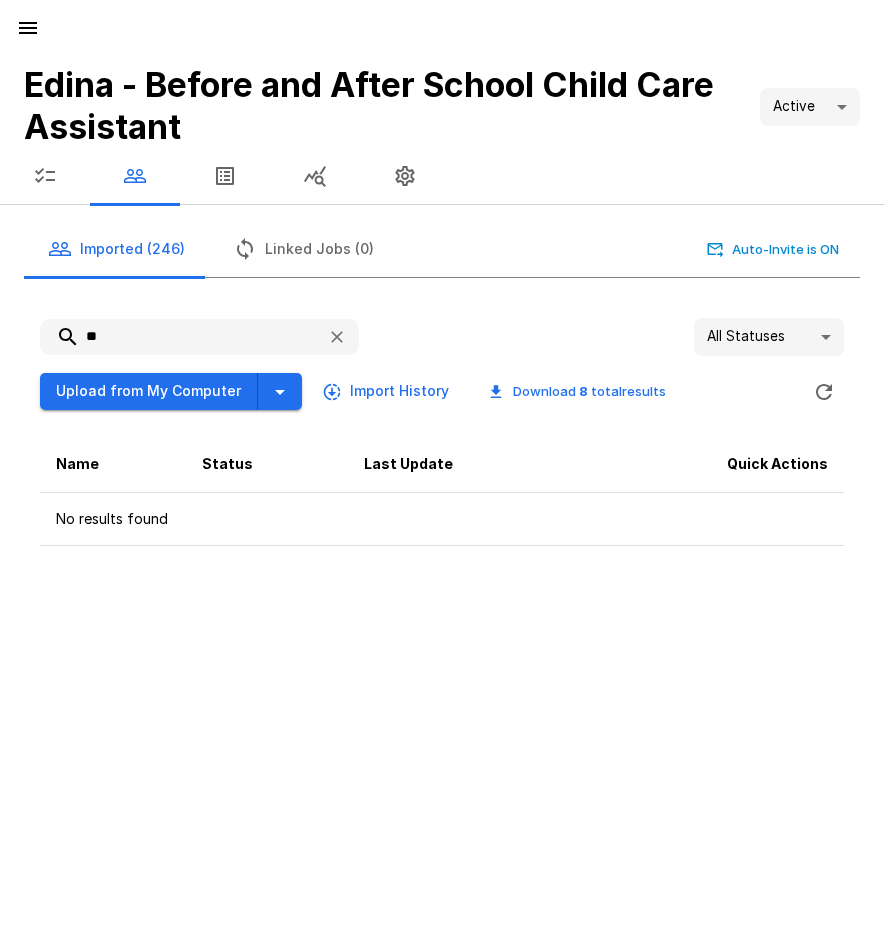type on "*" 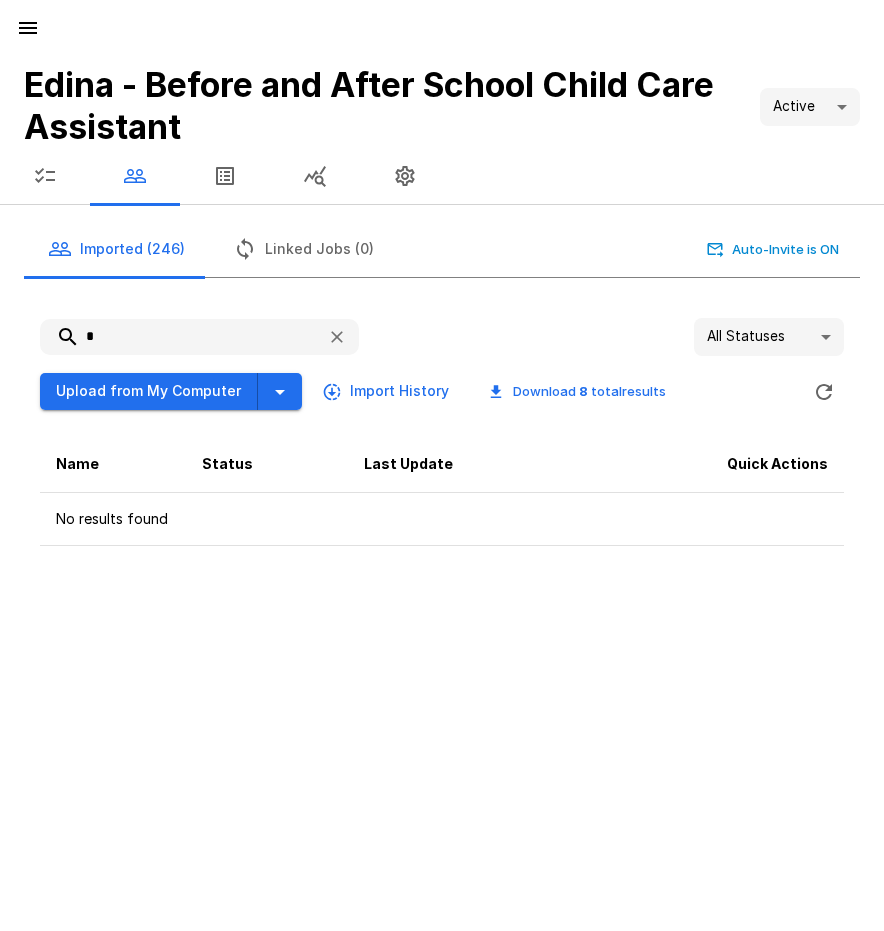 type 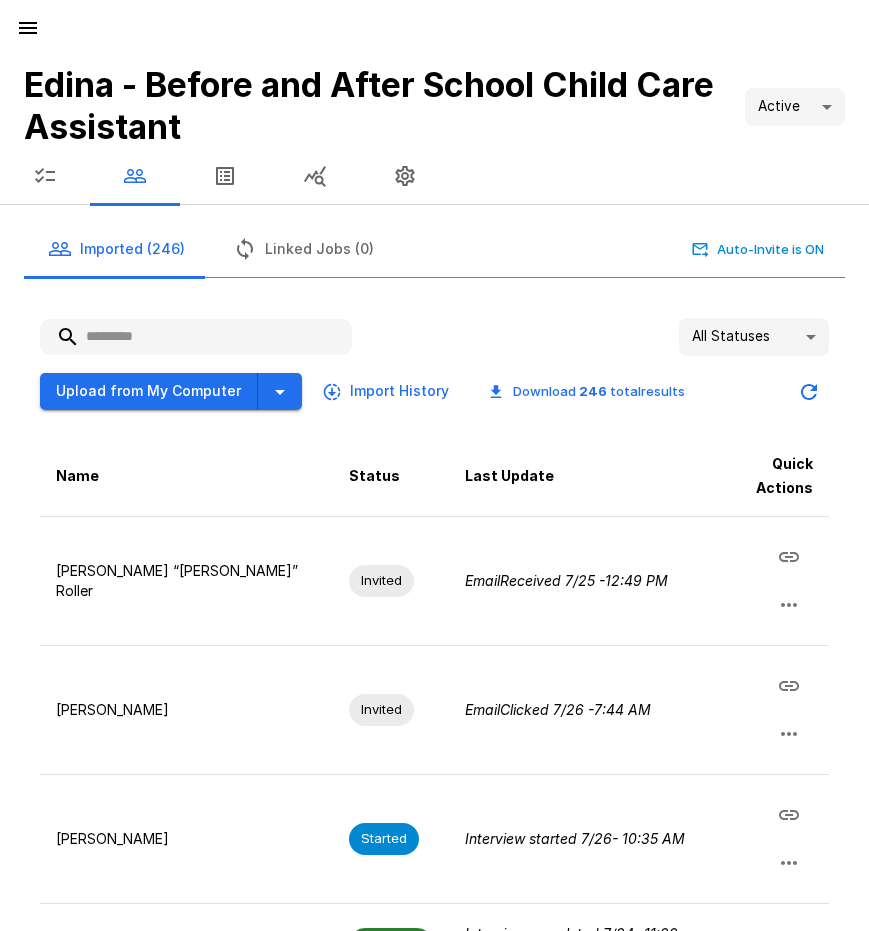 click 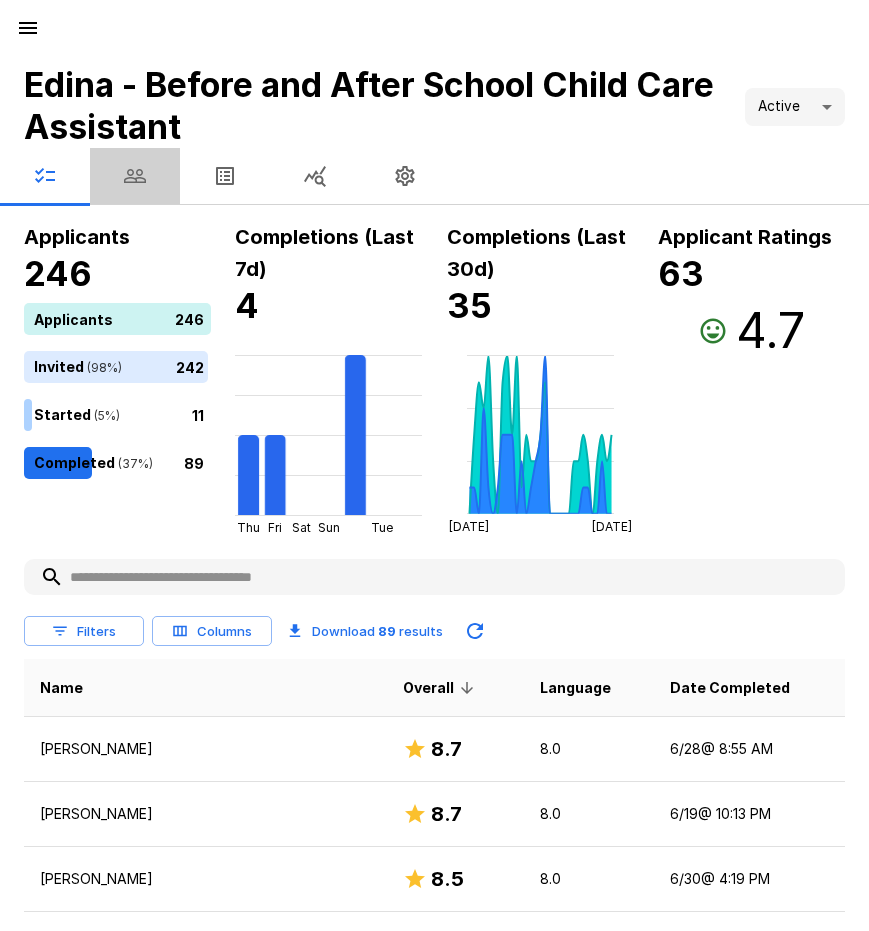 click 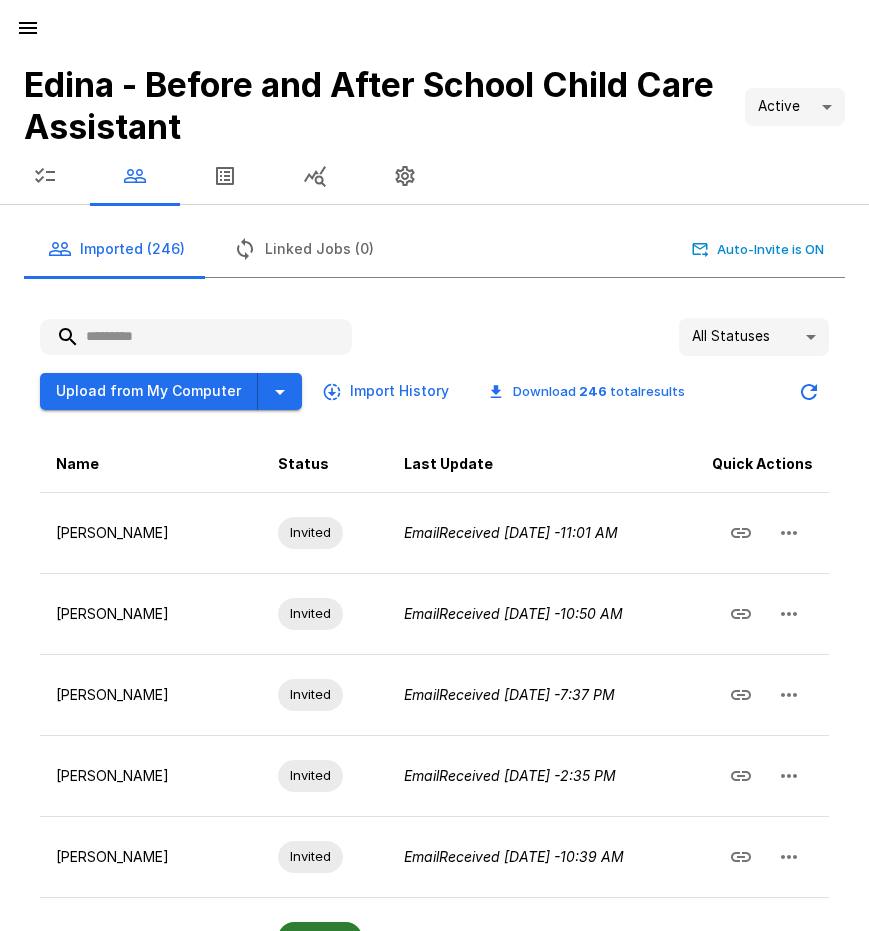 click at bounding box center [196, 337] 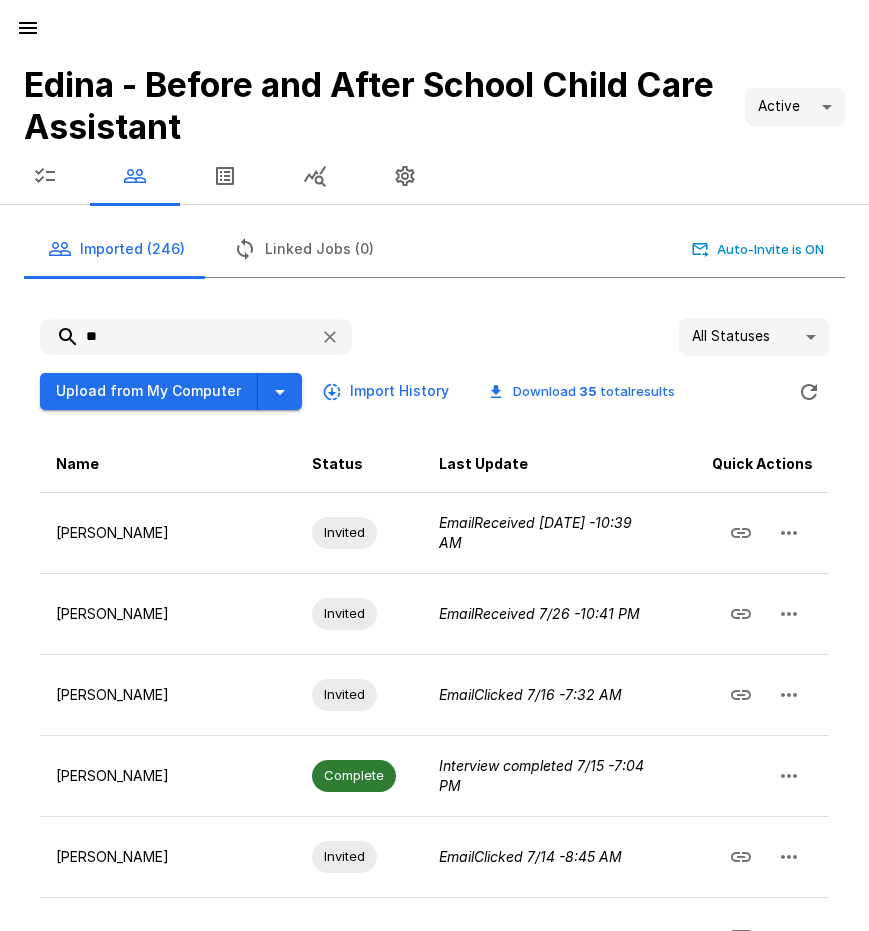 type on "*" 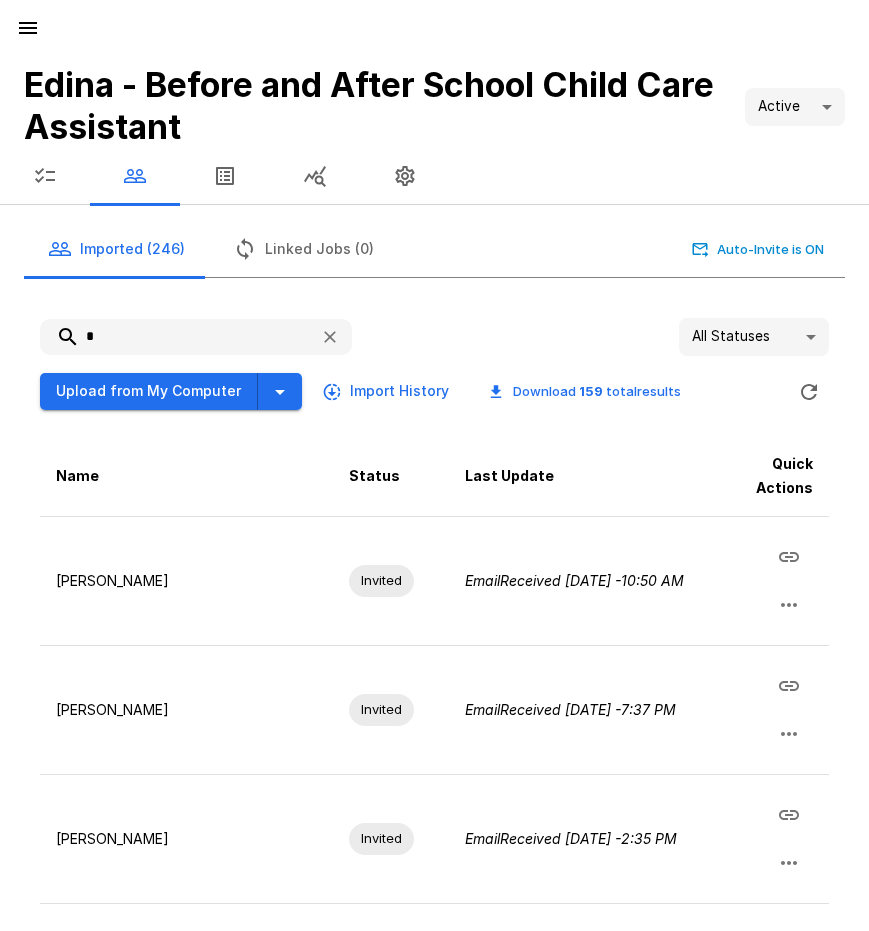 type 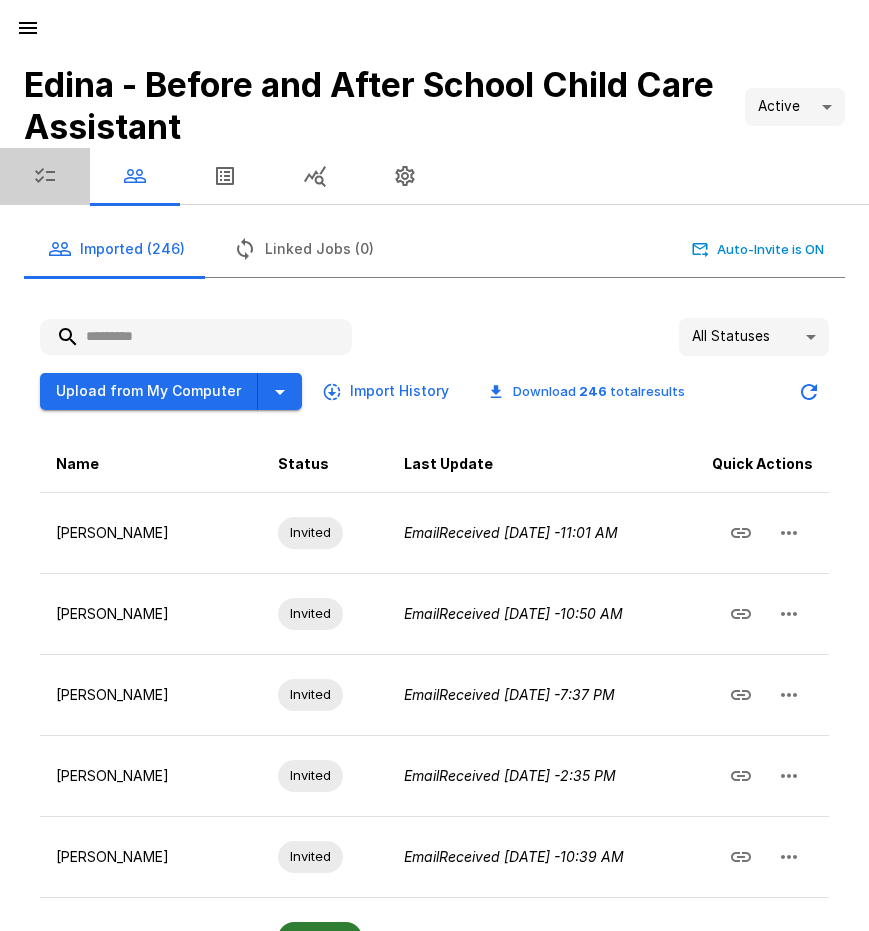 click 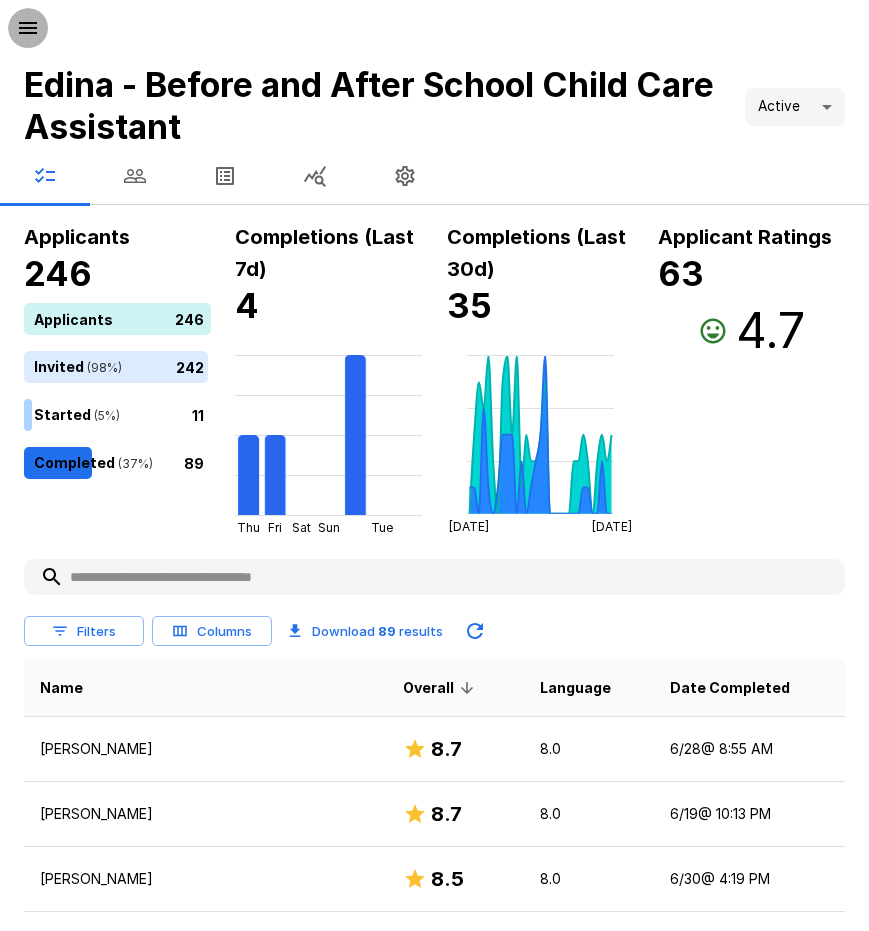 click 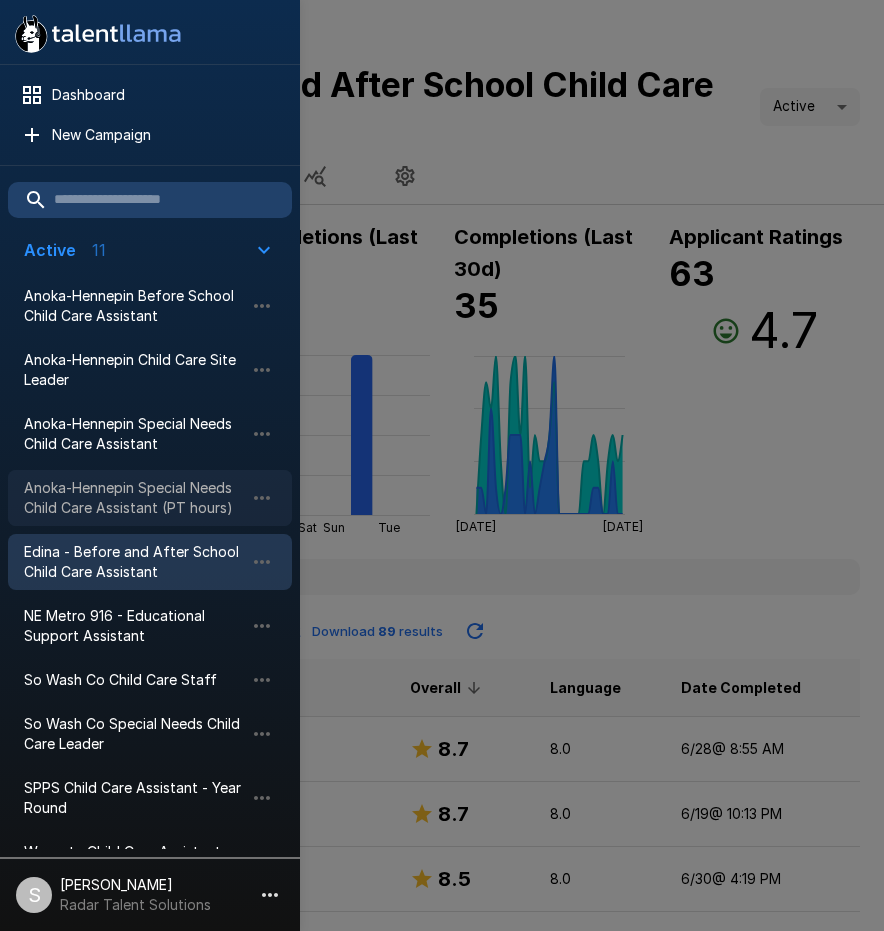 click on "Anoka-Hennepin Special Needs Child Care Assistant (PT hours)" at bounding box center (134, 498) 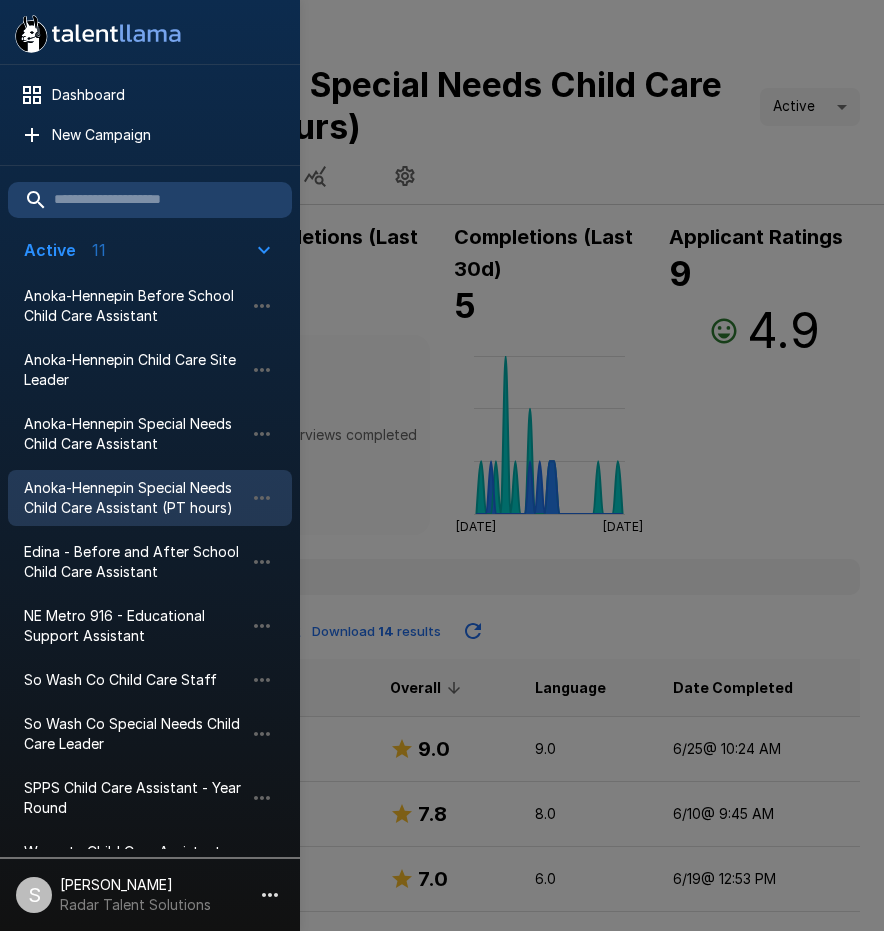 click at bounding box center (442, 465) 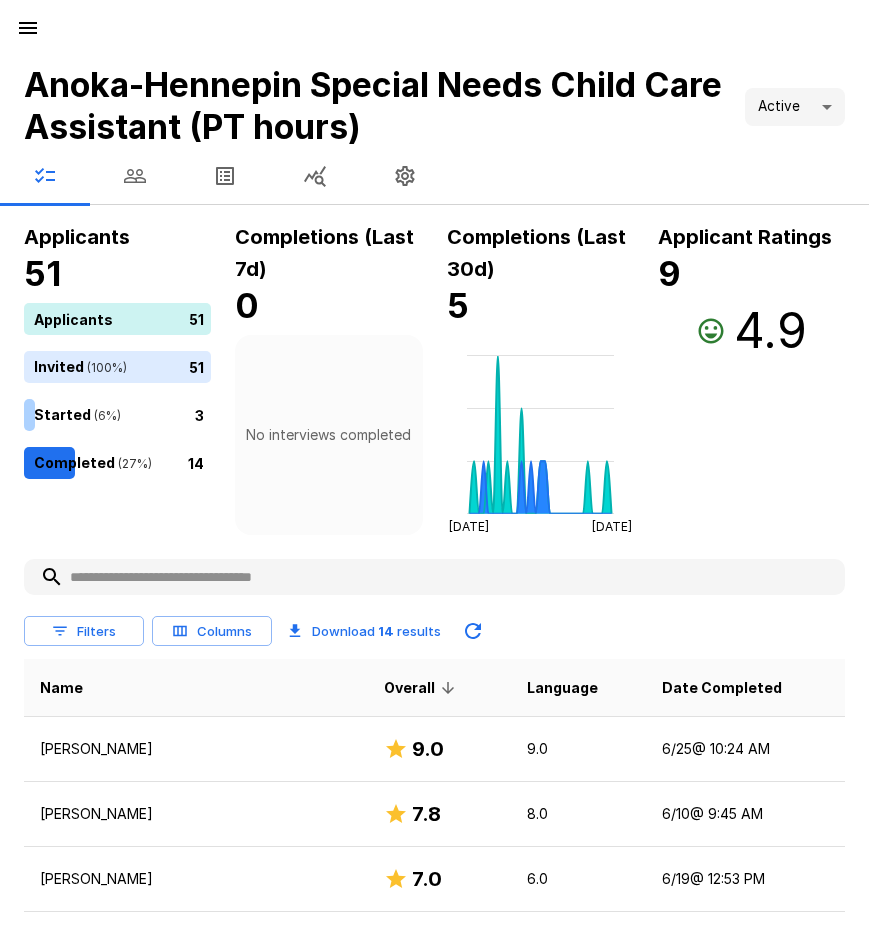 click 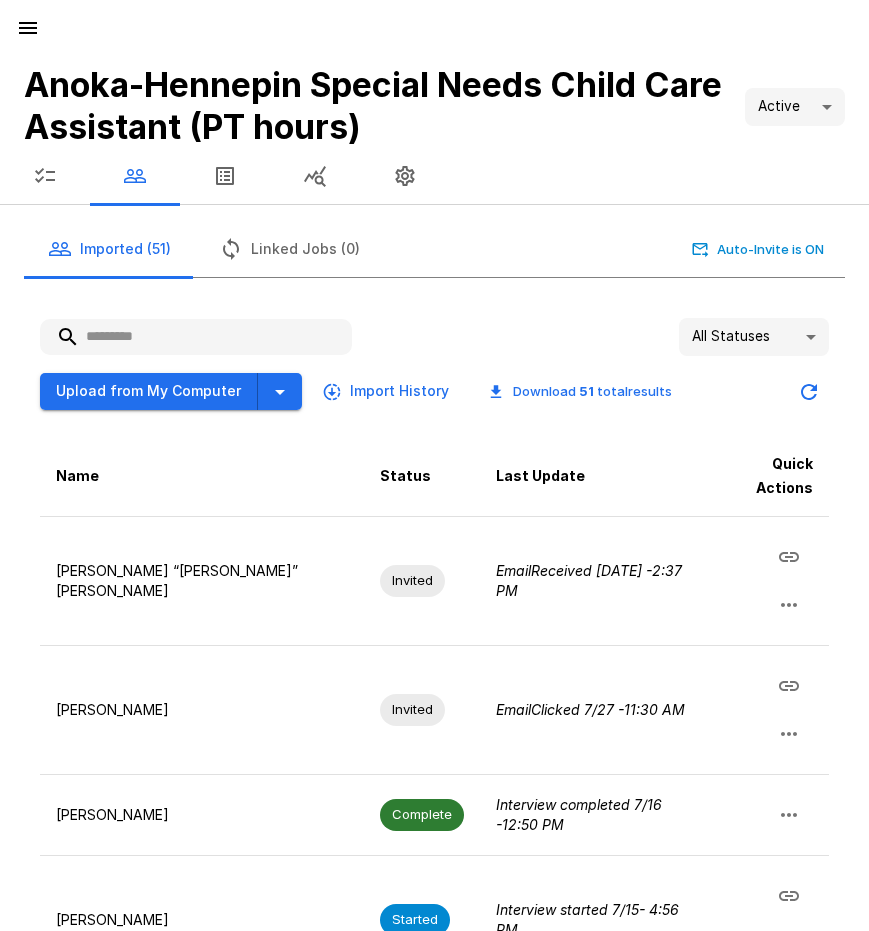 click at bounding box center (196, 337) 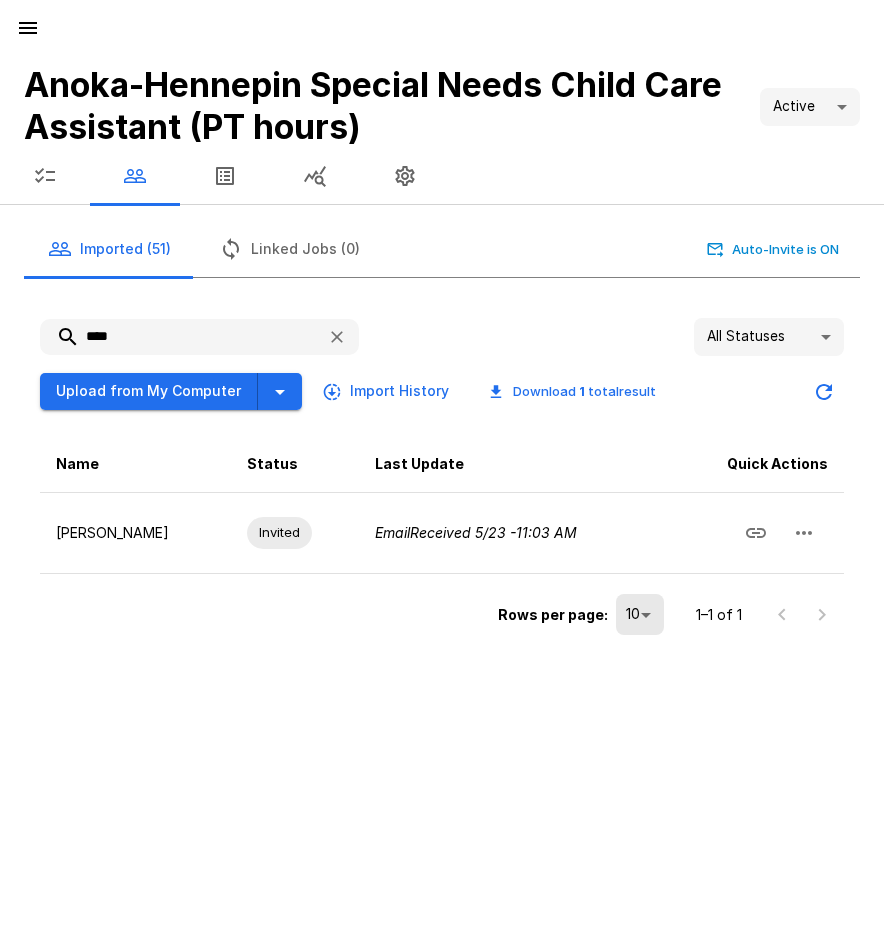 drag, startPoint x: 112, startPoint y: 337, endPoint x: 78, endPoint y: 338, distance: 34.0147 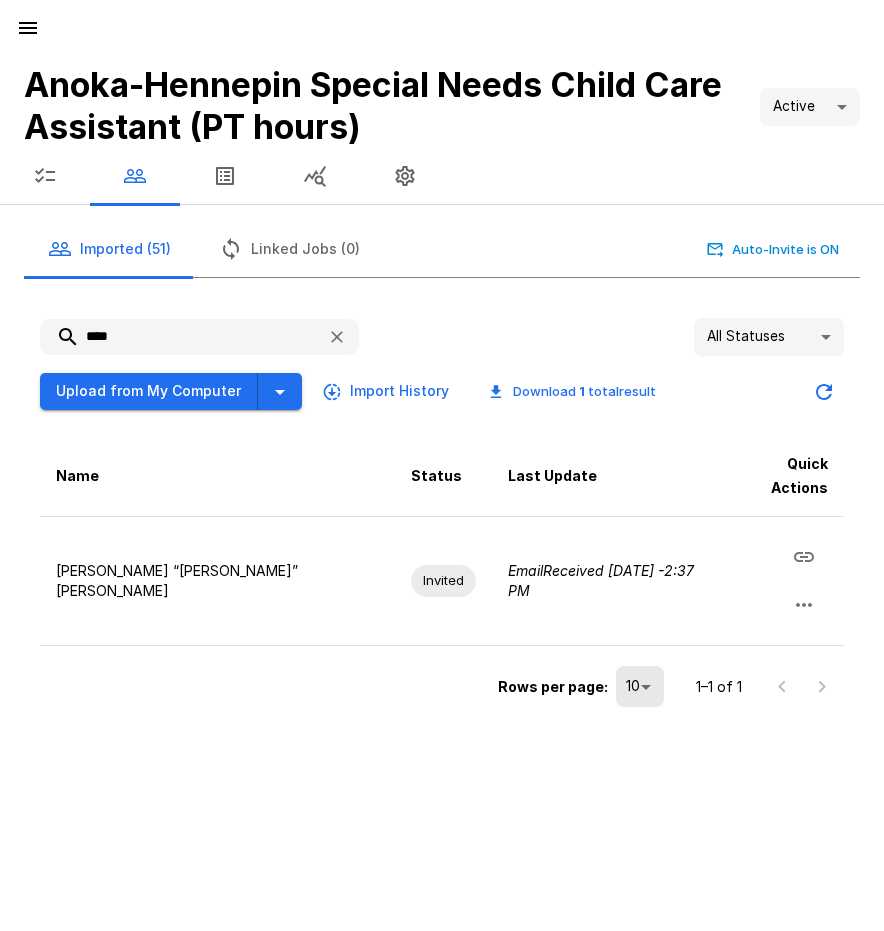 type on "****" 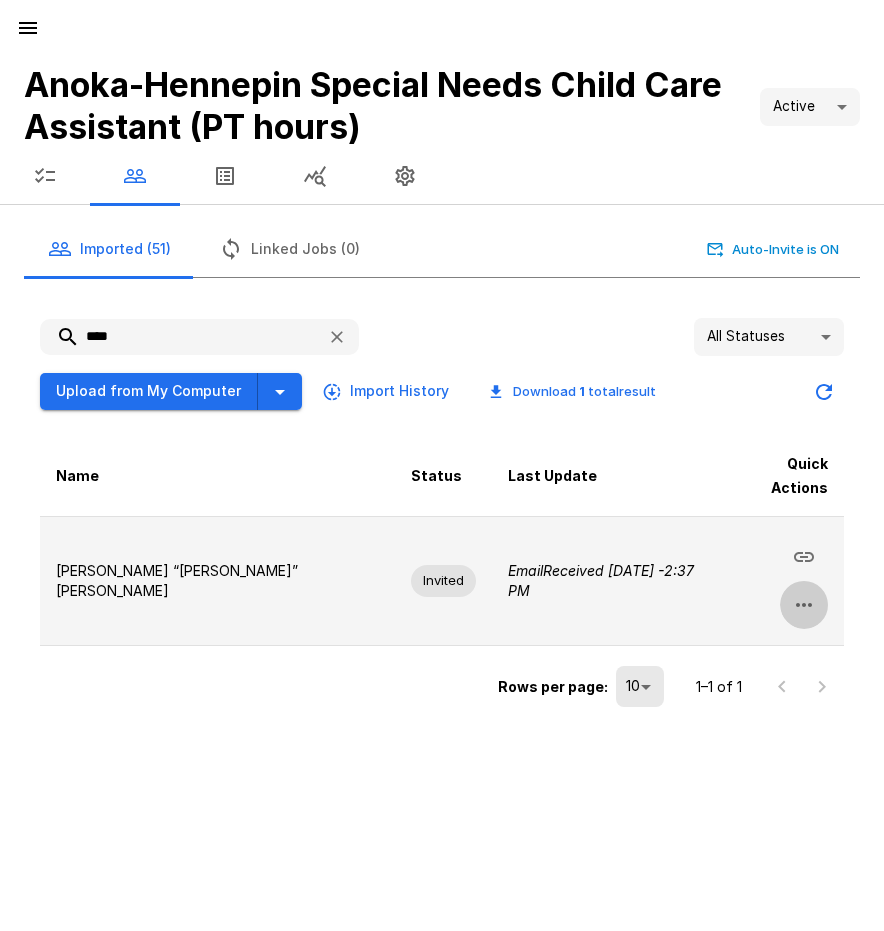 click at bounding box center (804, 605) 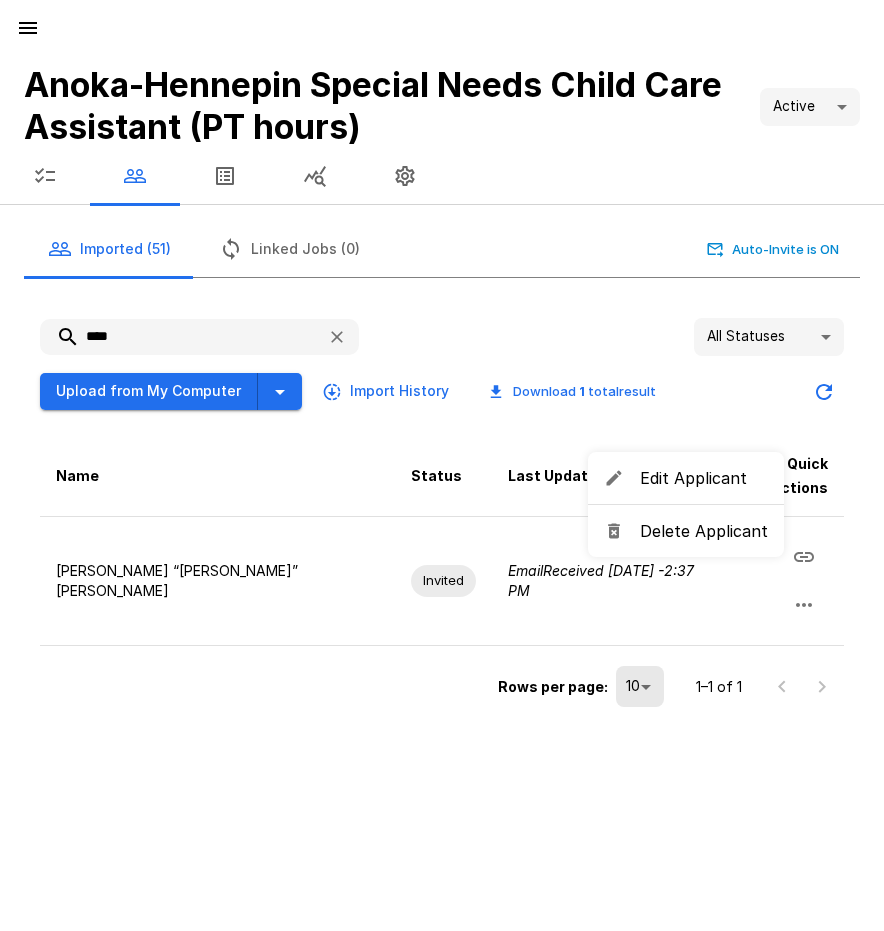 click on "Delete Applicant" at bounding box center [704, 531] 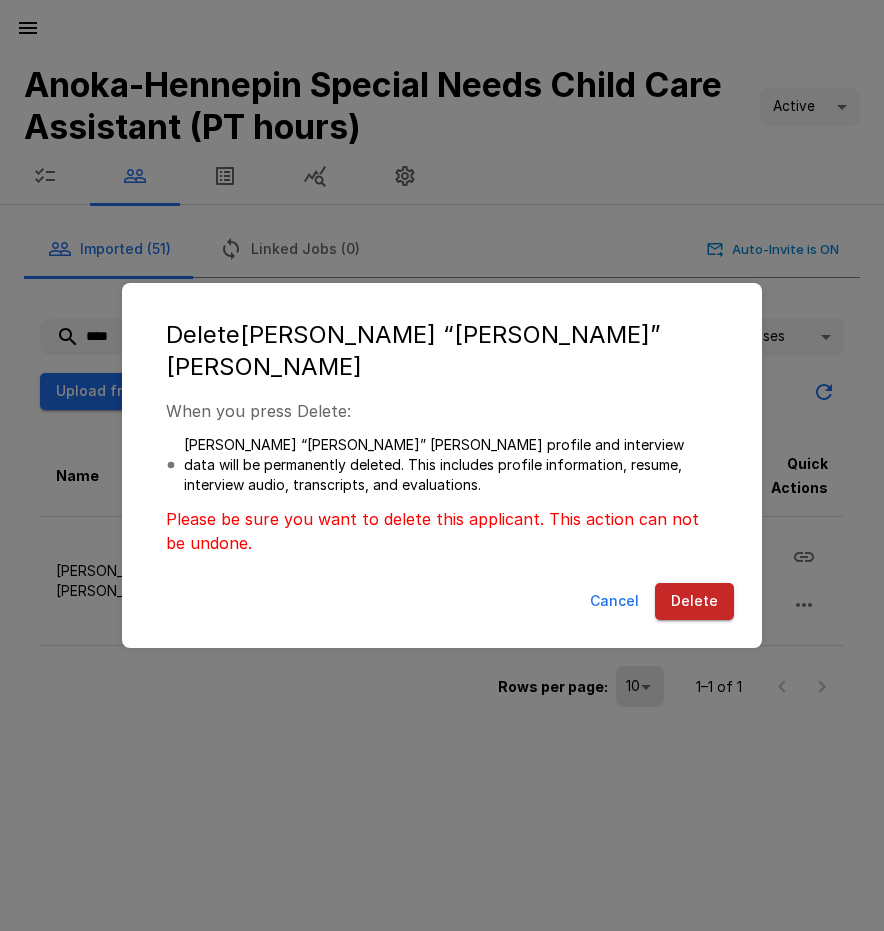click on "Delete" at bounding box center (694, 601) 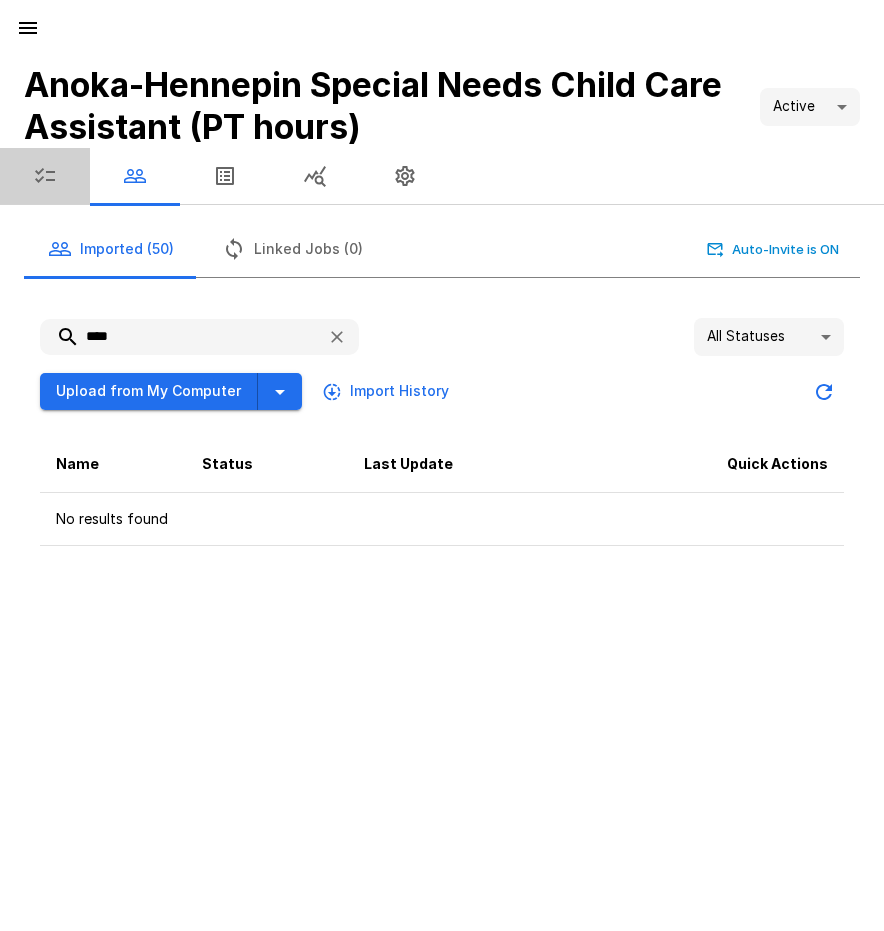 click 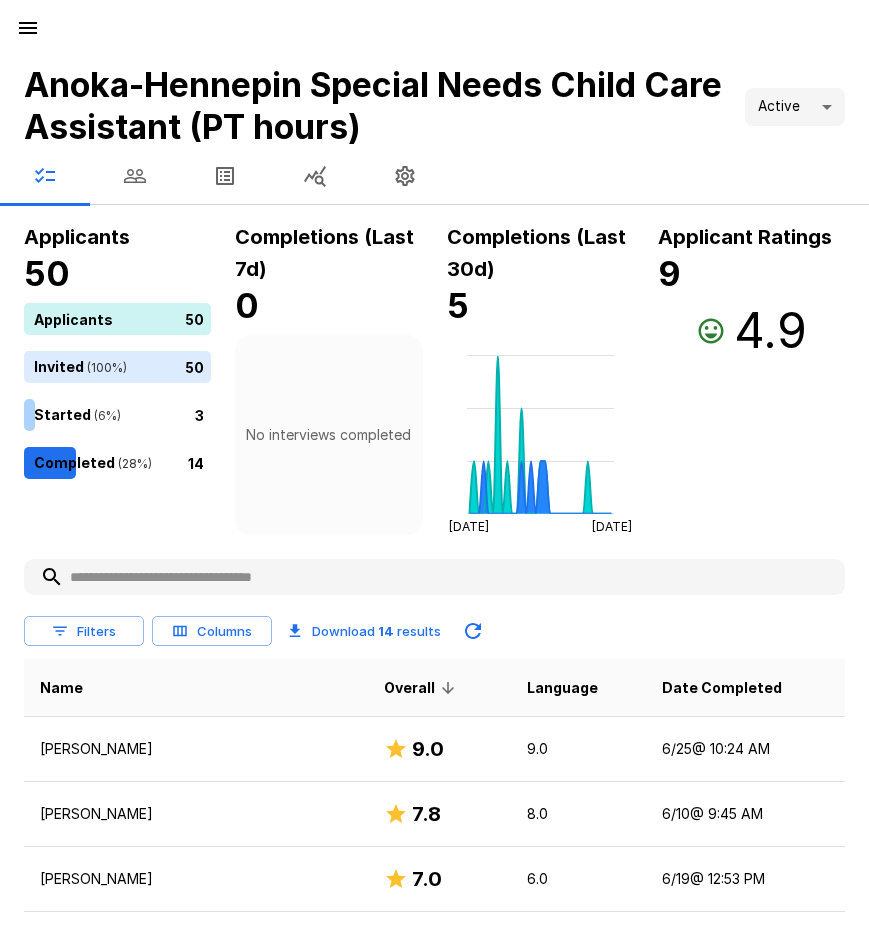 click 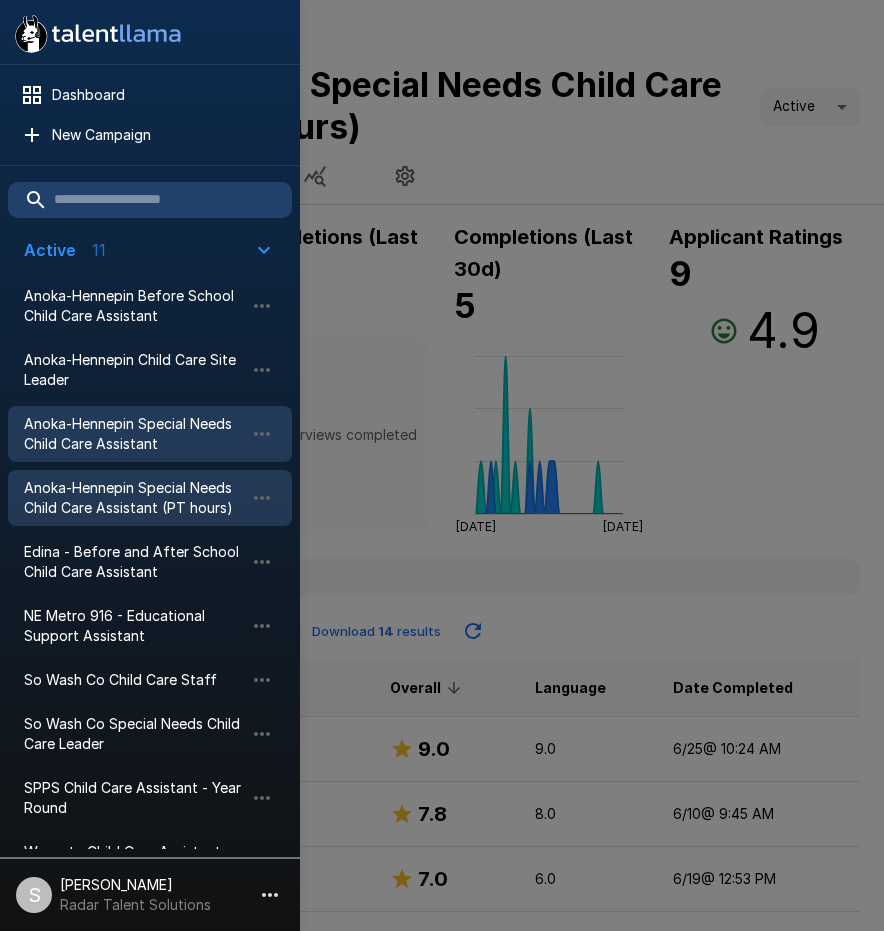 click on "Anoka-Hennepin Special Needs Child Care Assistant" at bounding box center (134, 434) 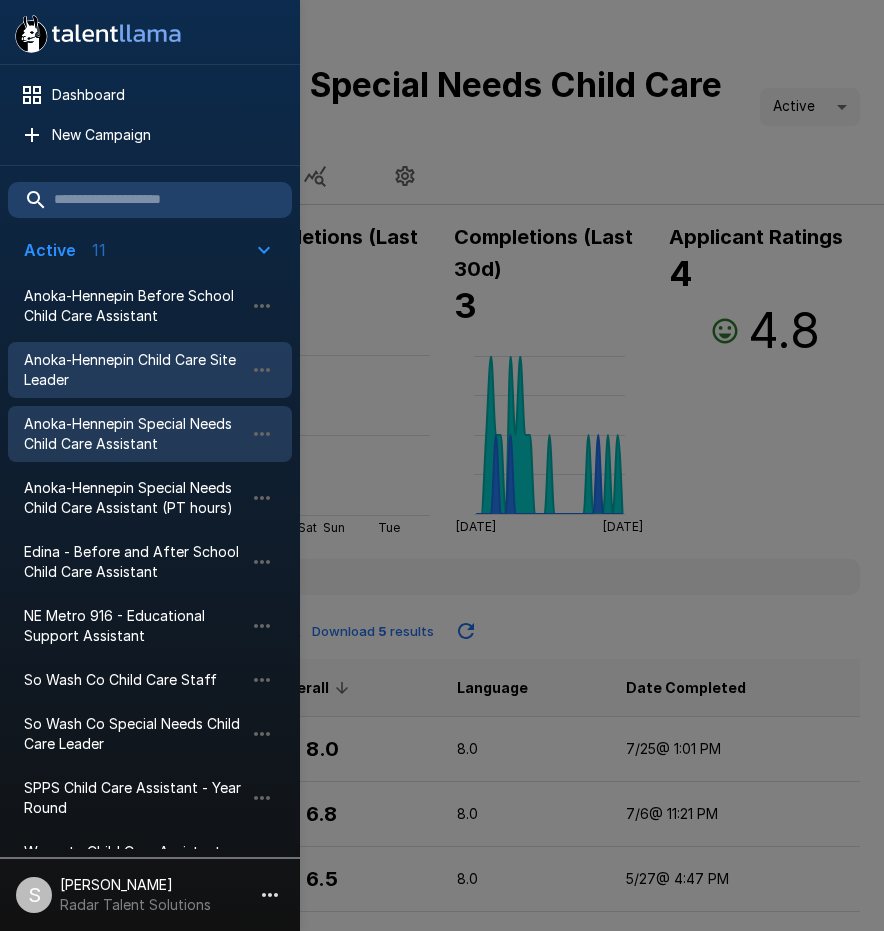 click on "Anoka-Hennepin Child Care Site Leader" at bounding box center [134, 370] 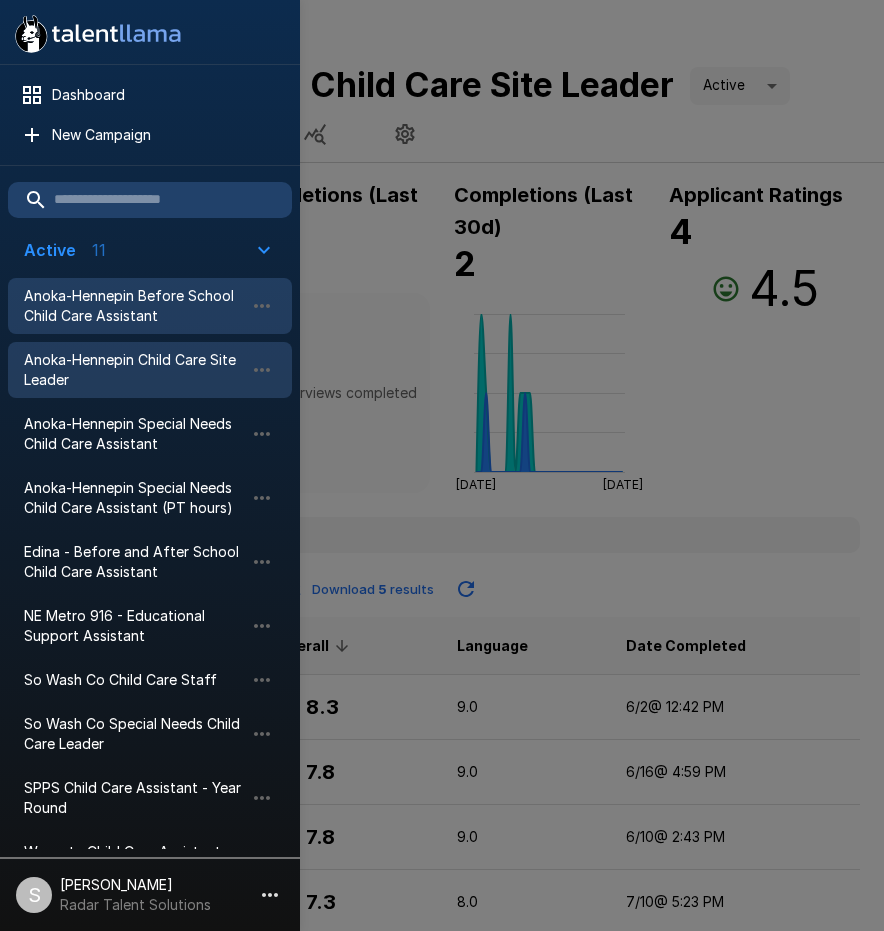 click on "Anoka-Hennepin Before School Child Care Assistant" at bounding box center [134, 306] 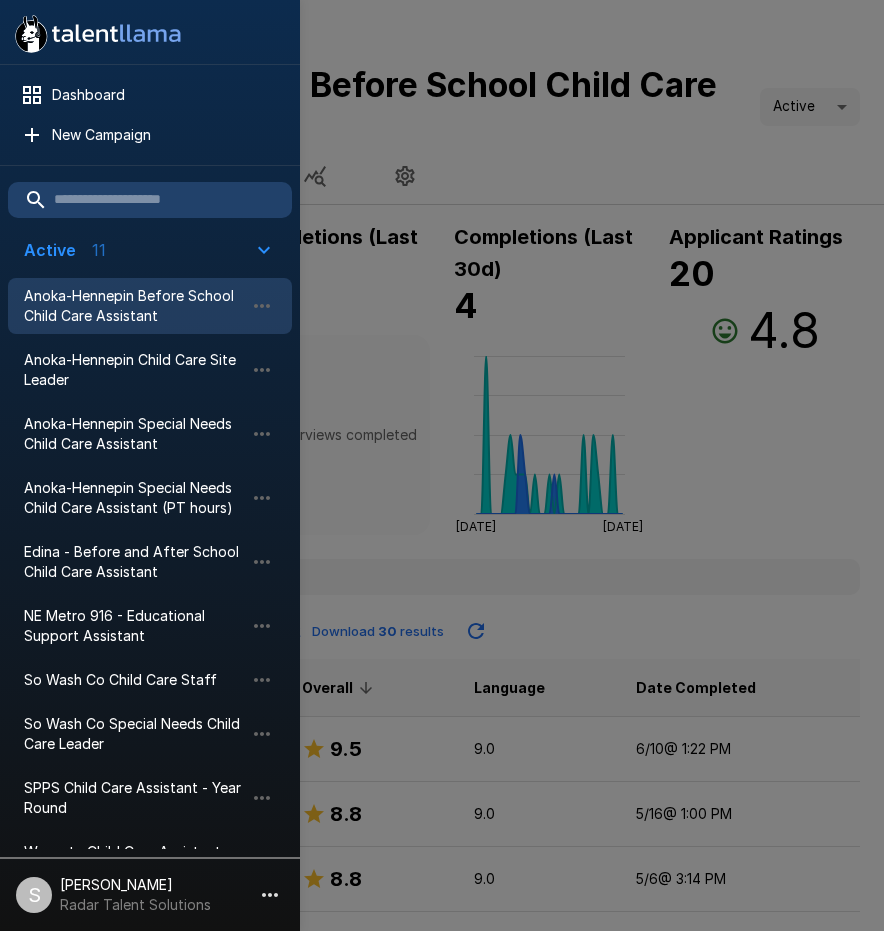 click on "Anoka-Hennepin Special Needs Child Care Assistant (PT hours)" at bounding box center [150, 498] 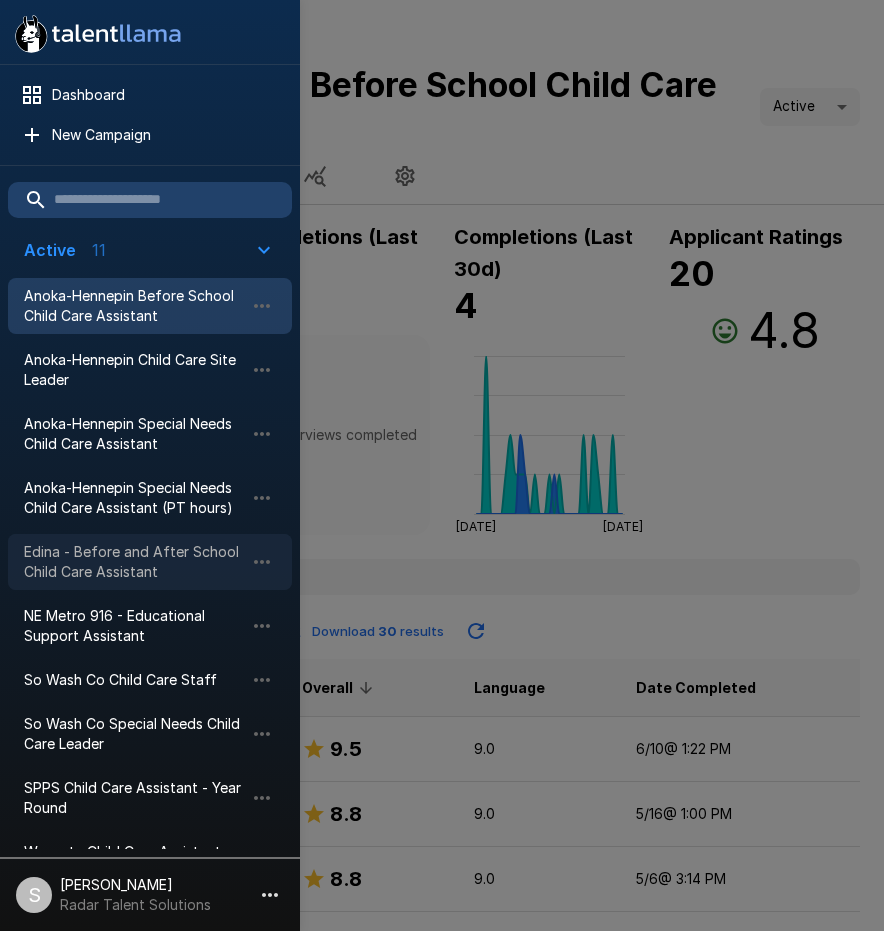 click on "Edina - Before and After School Child Care Assistant" at bounding box center [134, 562] 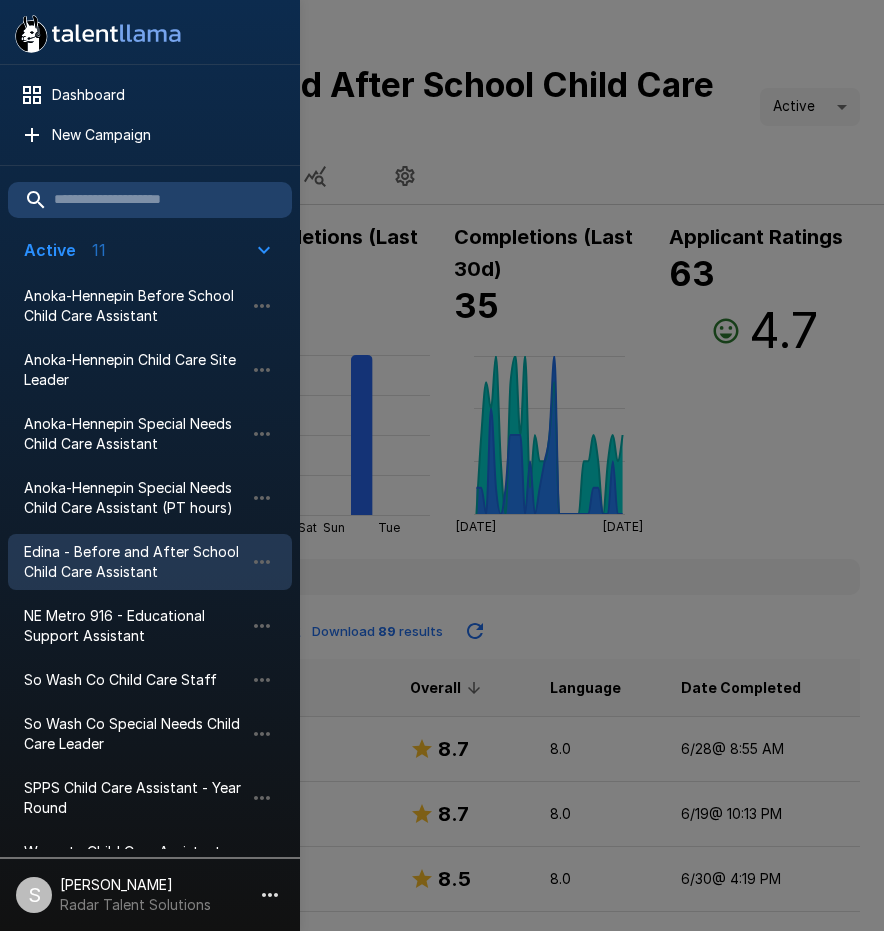 click at bounding box center [442, 465] 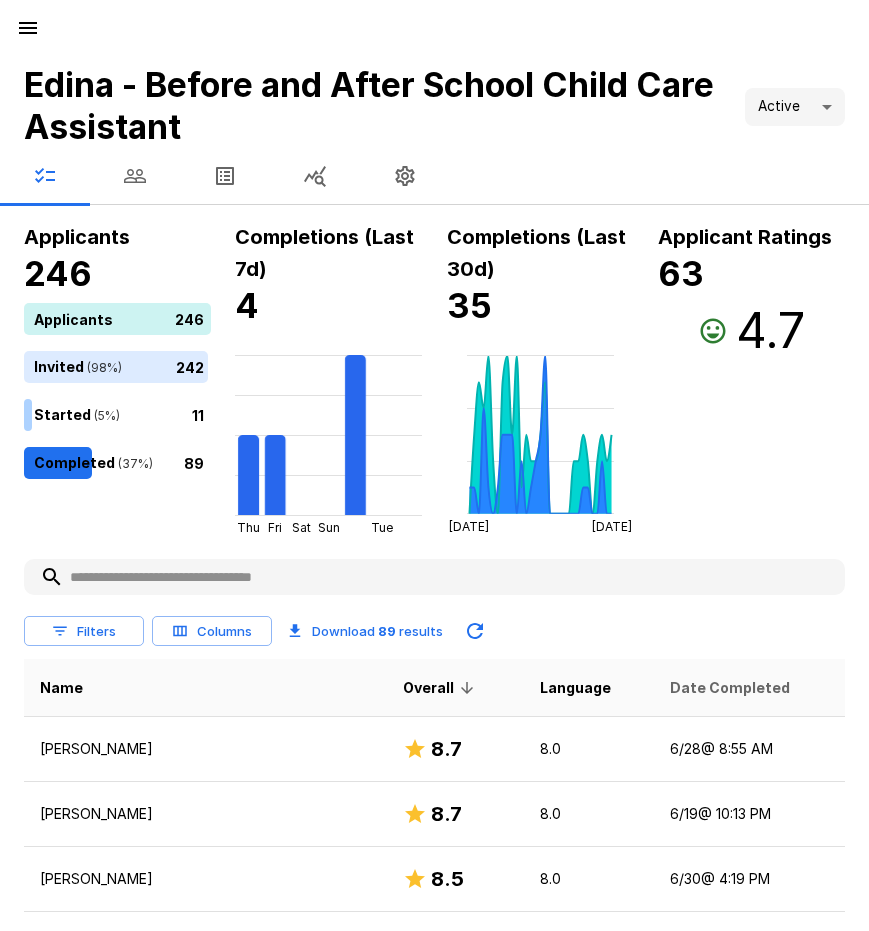 click on "Date Completed" at bounding box center [730, 688] 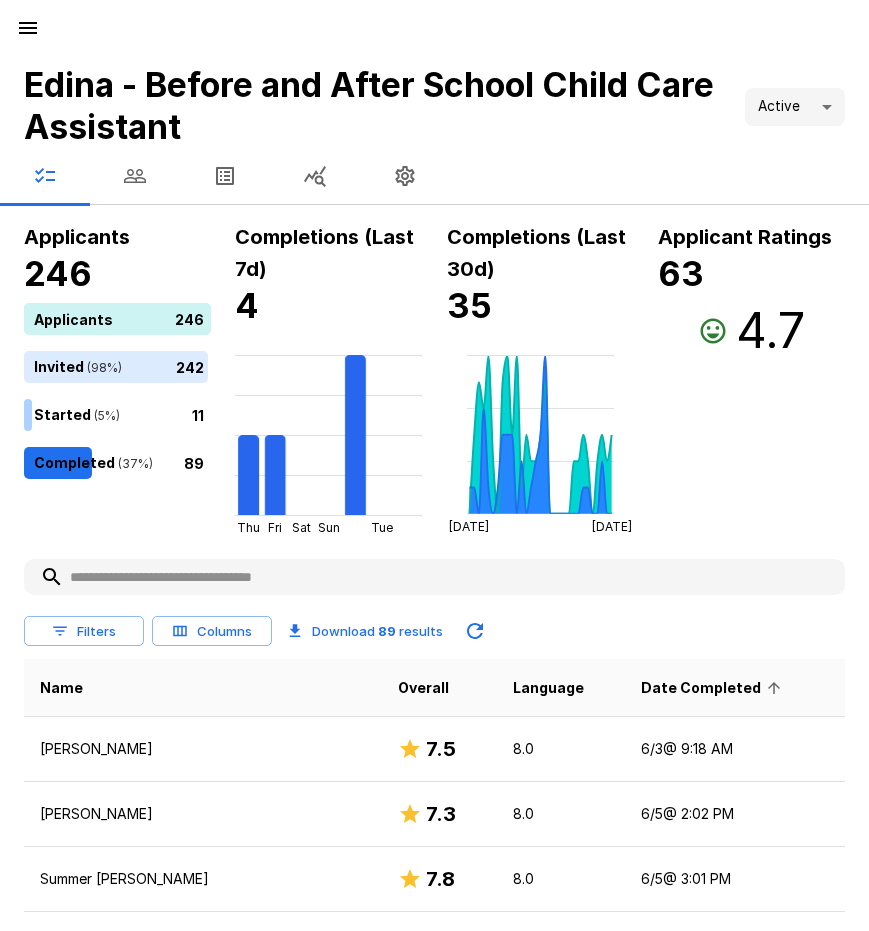 click on "Date Completed" at bounding box center [714, 688] 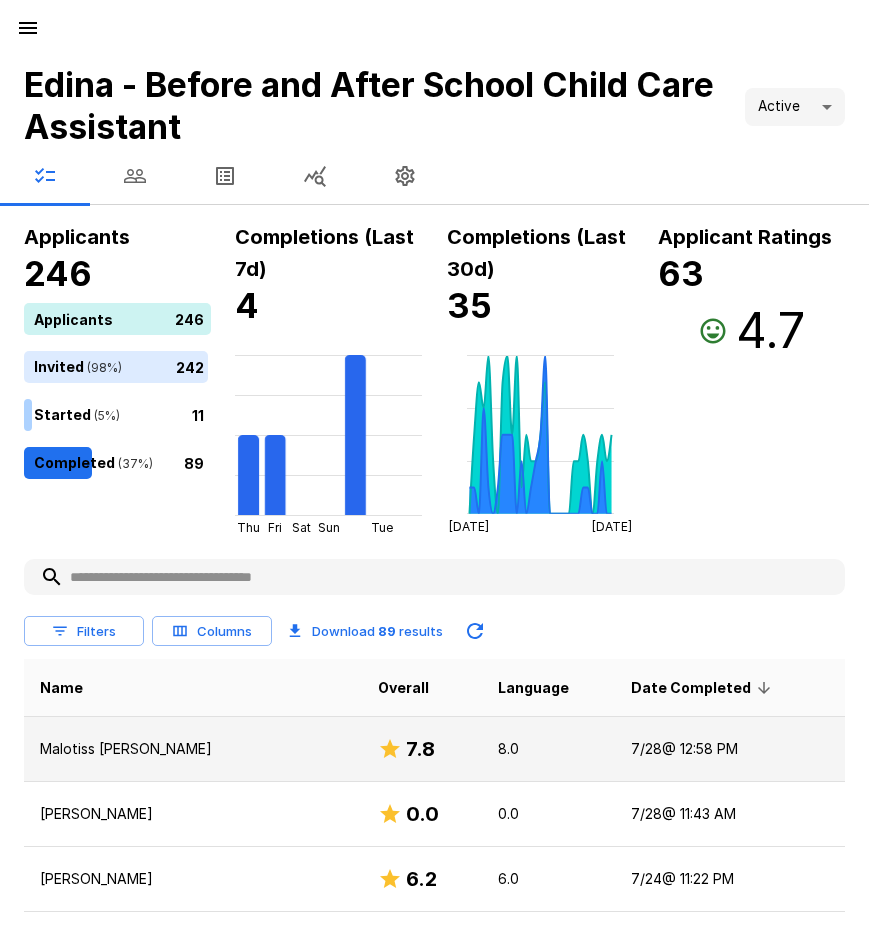 click on "Malotiss [PERSON_NAME]" at bounding box center (193, 749) 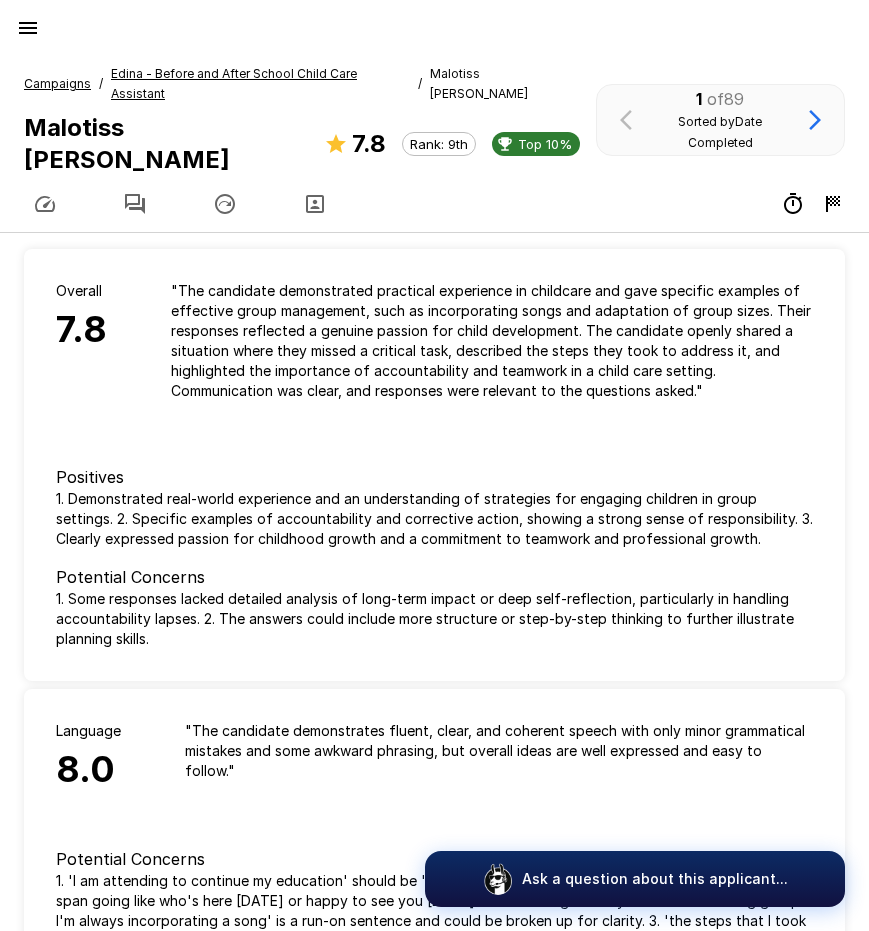 click 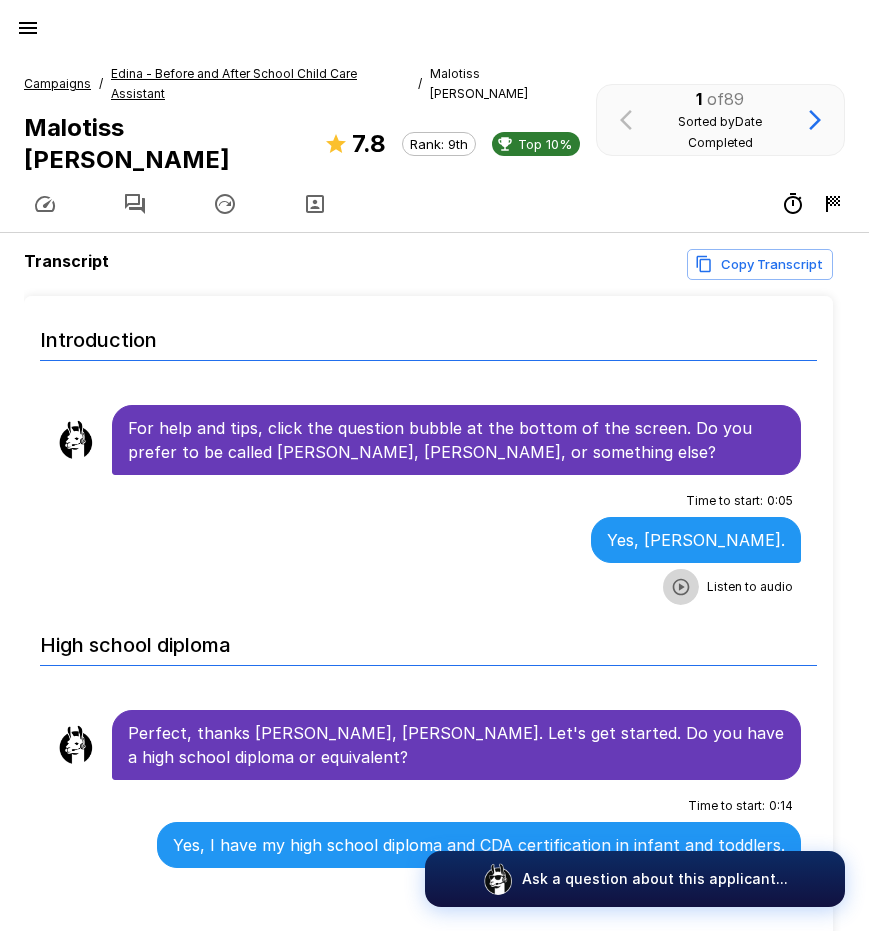 click 